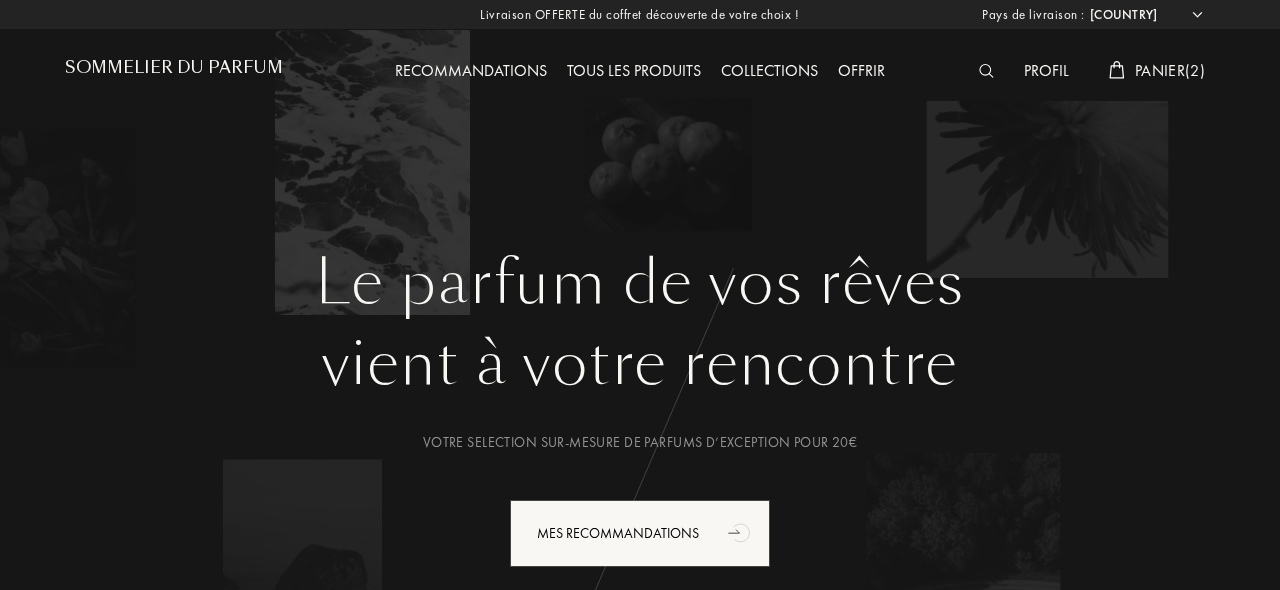 select on "HU" 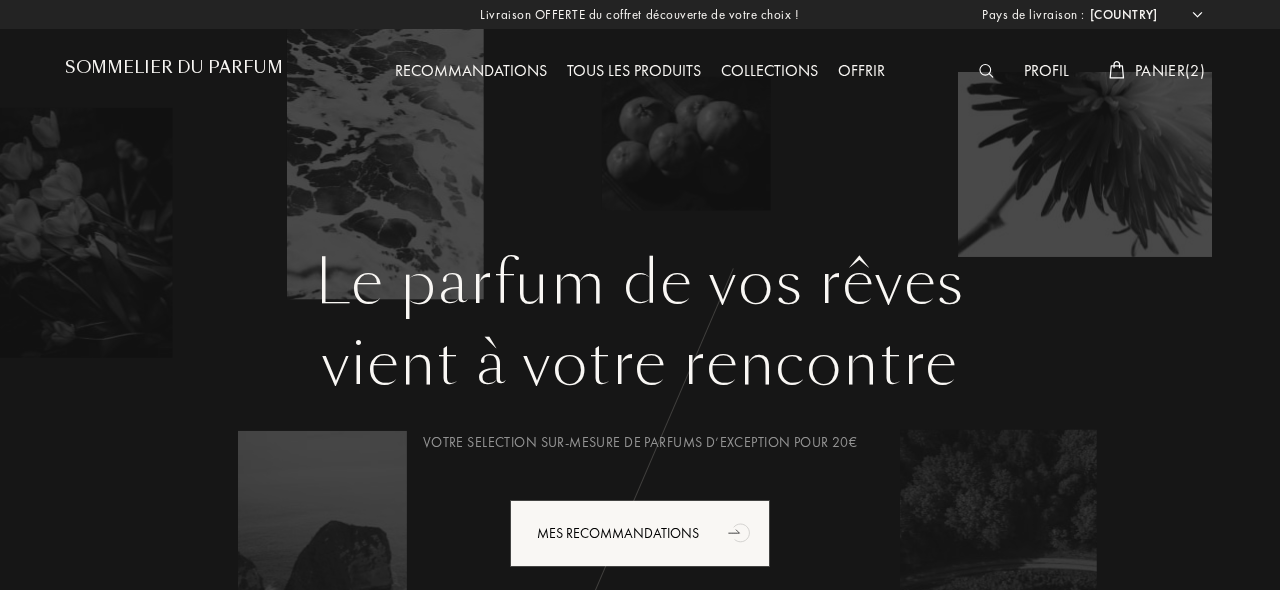 scroll, scrollTop: 0, scrollLeft: 0, axis: both 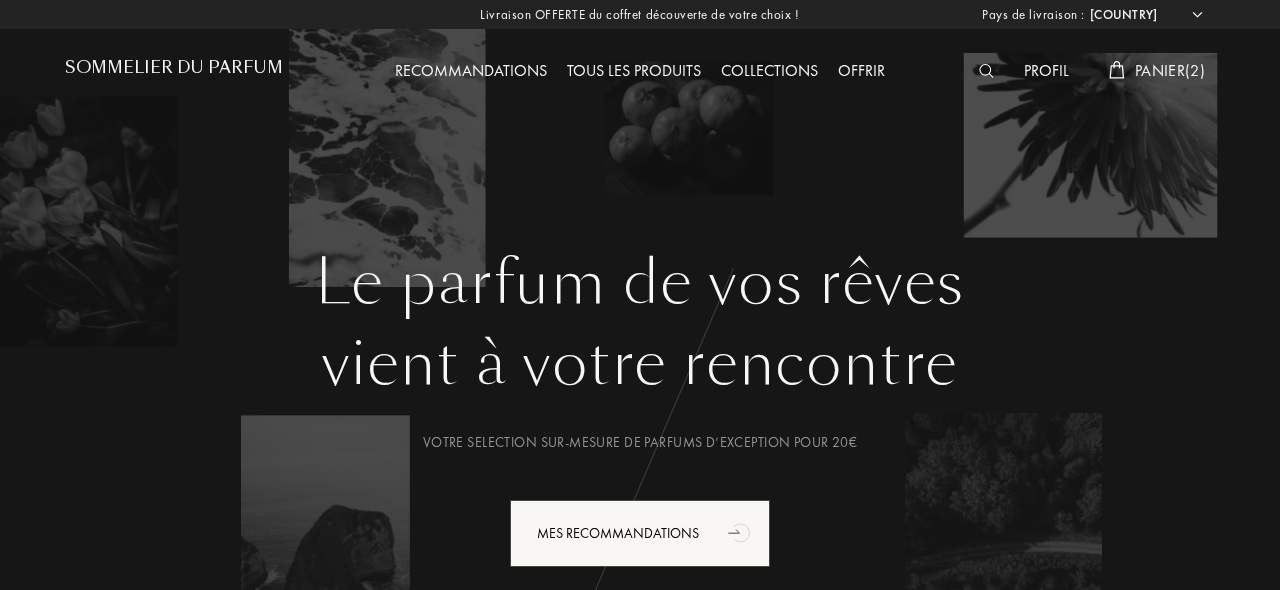 click on "Panier  ( 2 )" at bounding box center (1170, 70) 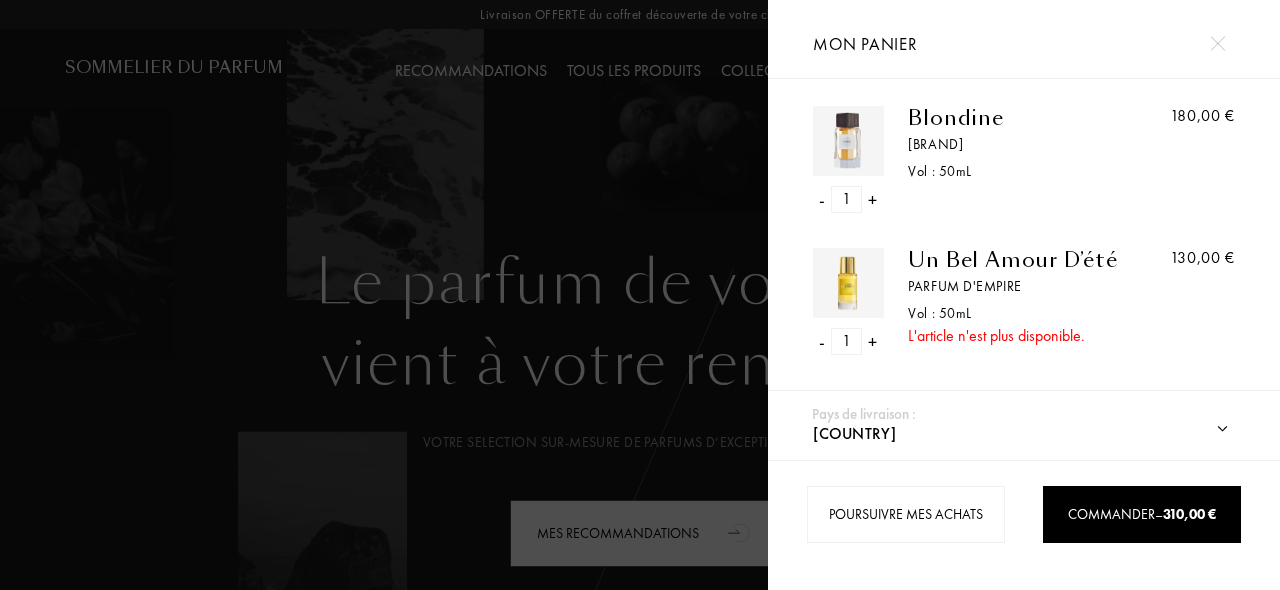 scroll, scrollTop: 11, scrollLeft: 0, axis: vertical 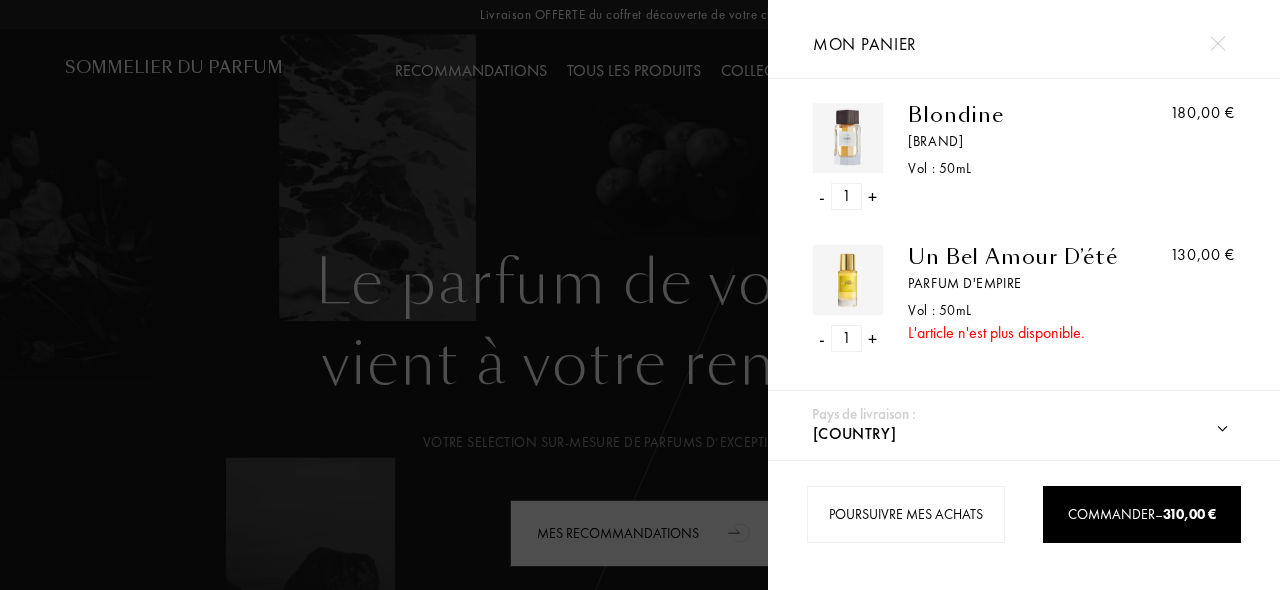 click on "-" at bounding box center (822, 338) 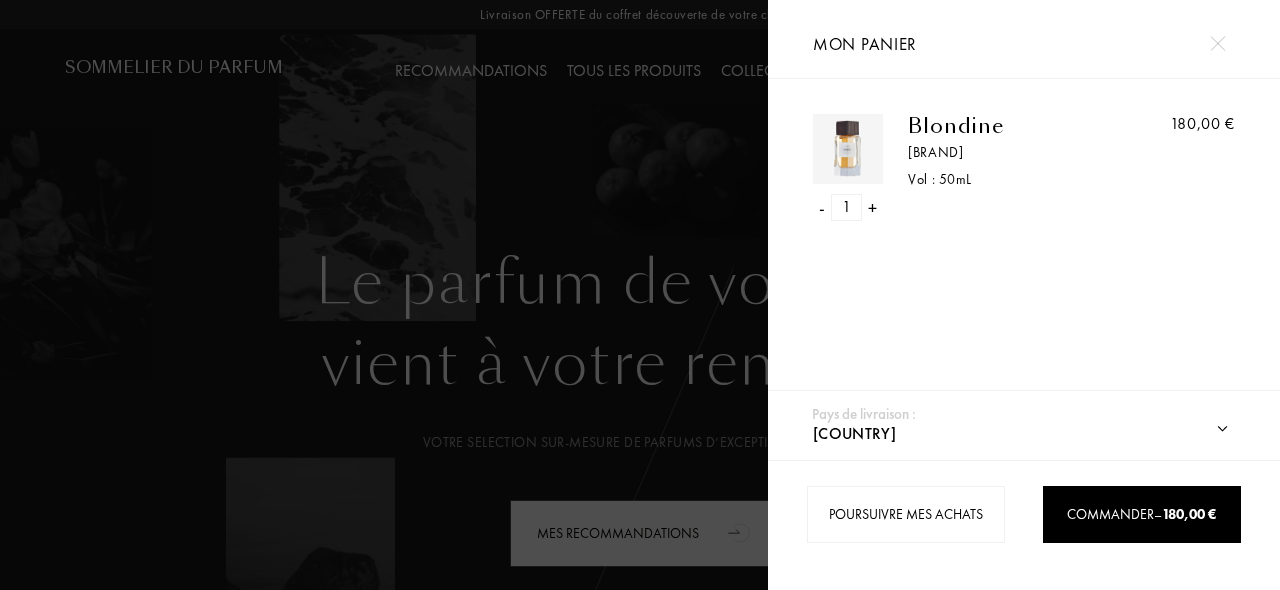 scroll, scrollTop: 0, scrollLeft: 0, axis: both 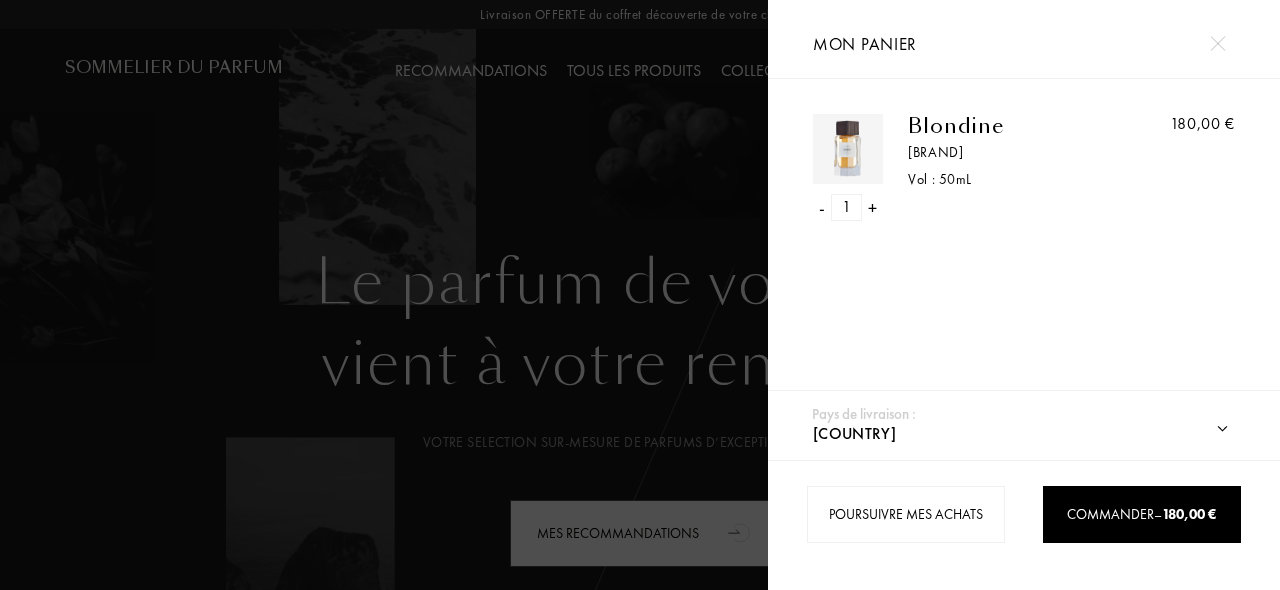 click on "- 1 +" at bounding box center (848, 207) 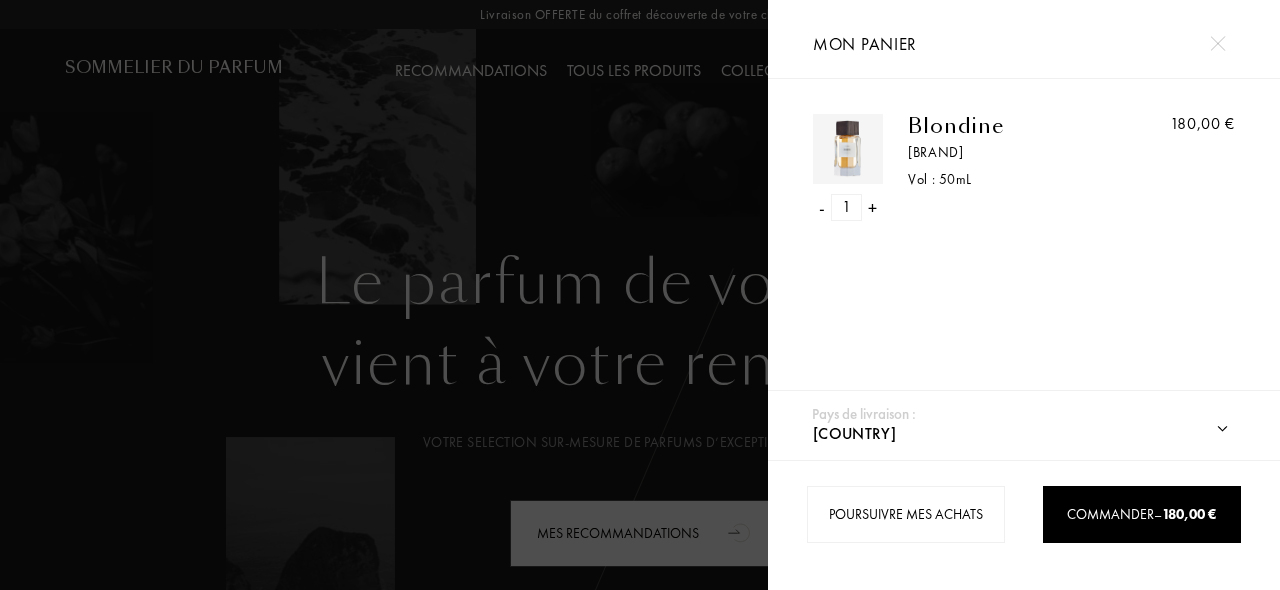 click on "-" at bounding box center [822, 207] 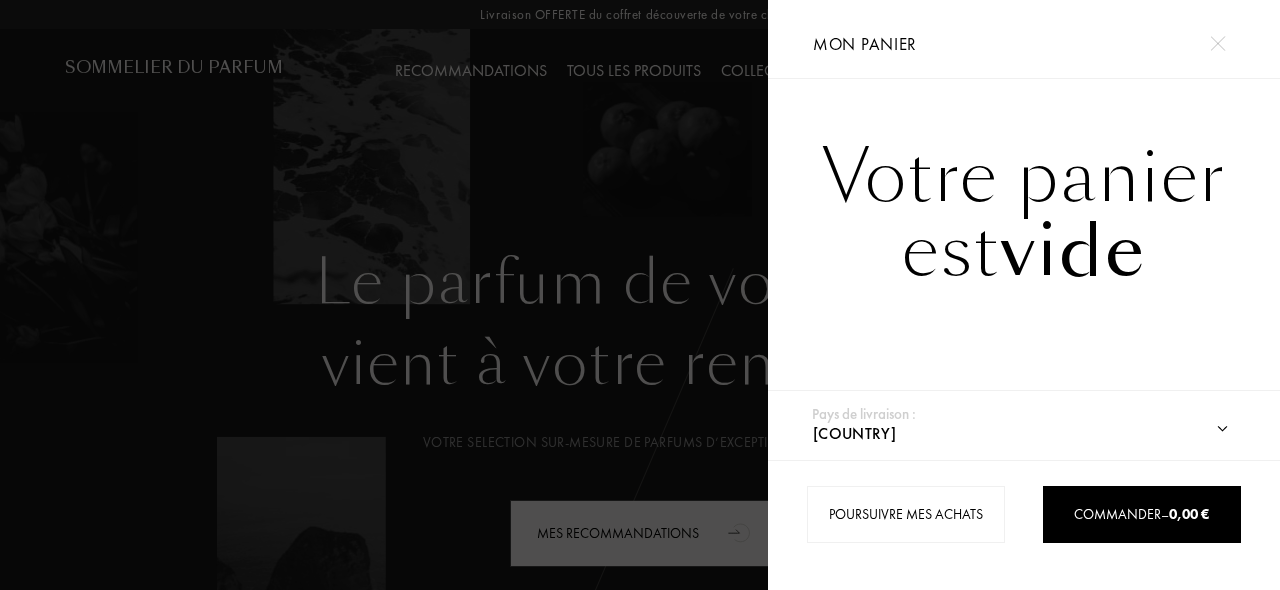 click at bounding box center (384, 295) 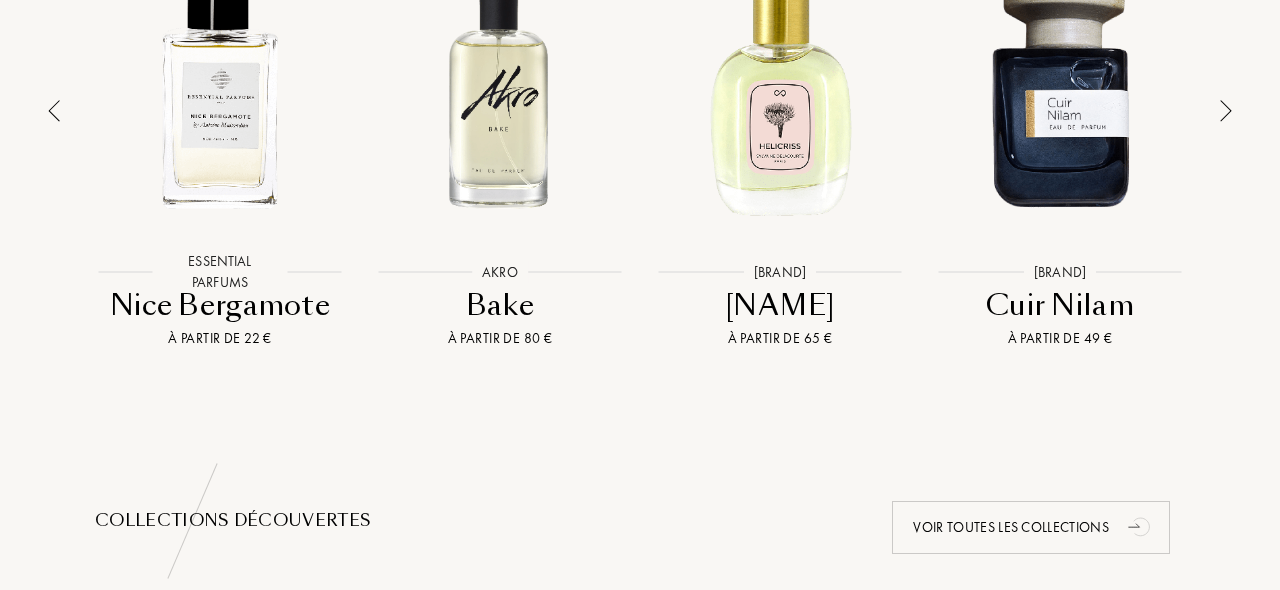 scroll, scrollTop: 1602, scrollLeft: 0, axis: vertical 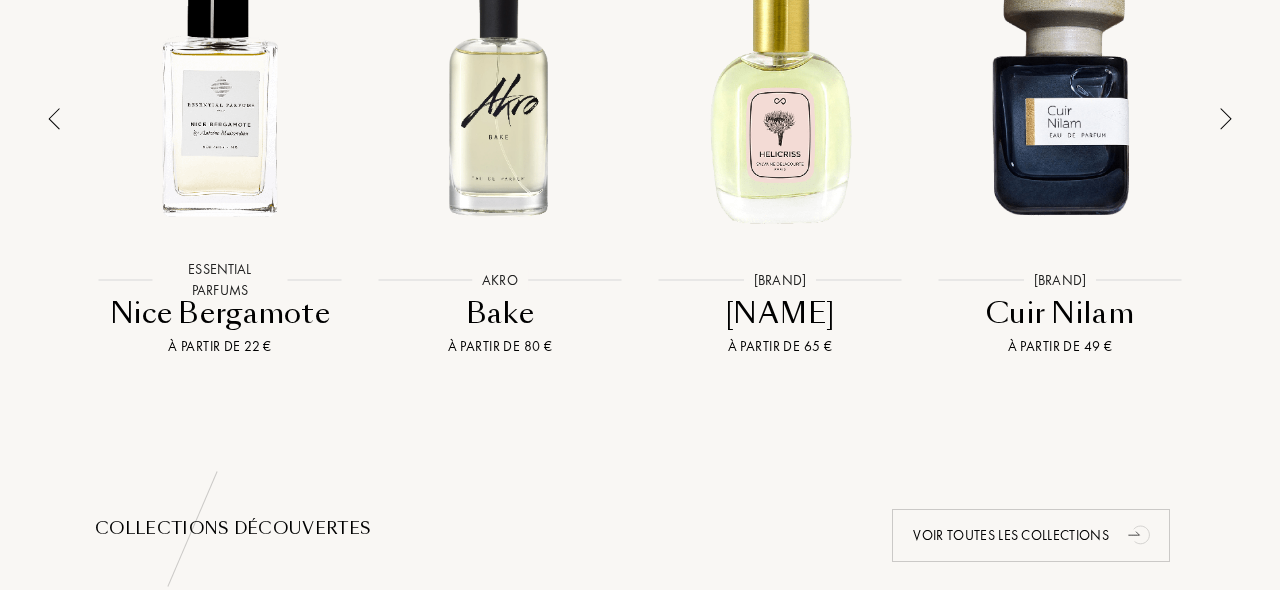click on "Essential Parfums" at bounding box center [220, 280] 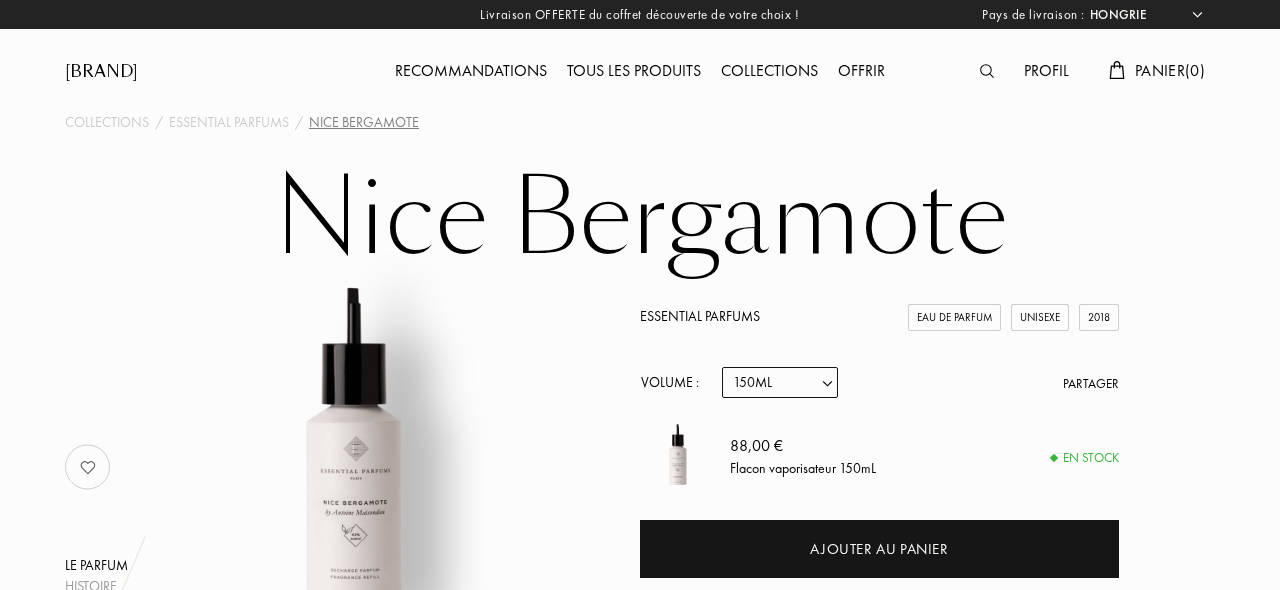 select on "HU" 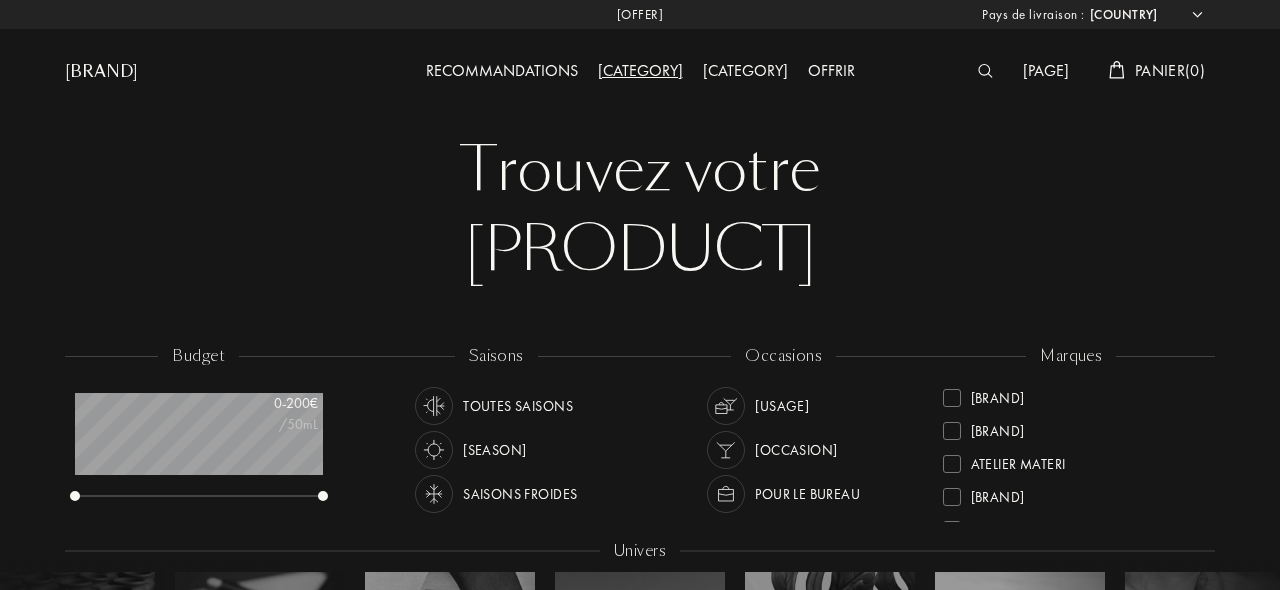 select on "[LANGUAGE]" 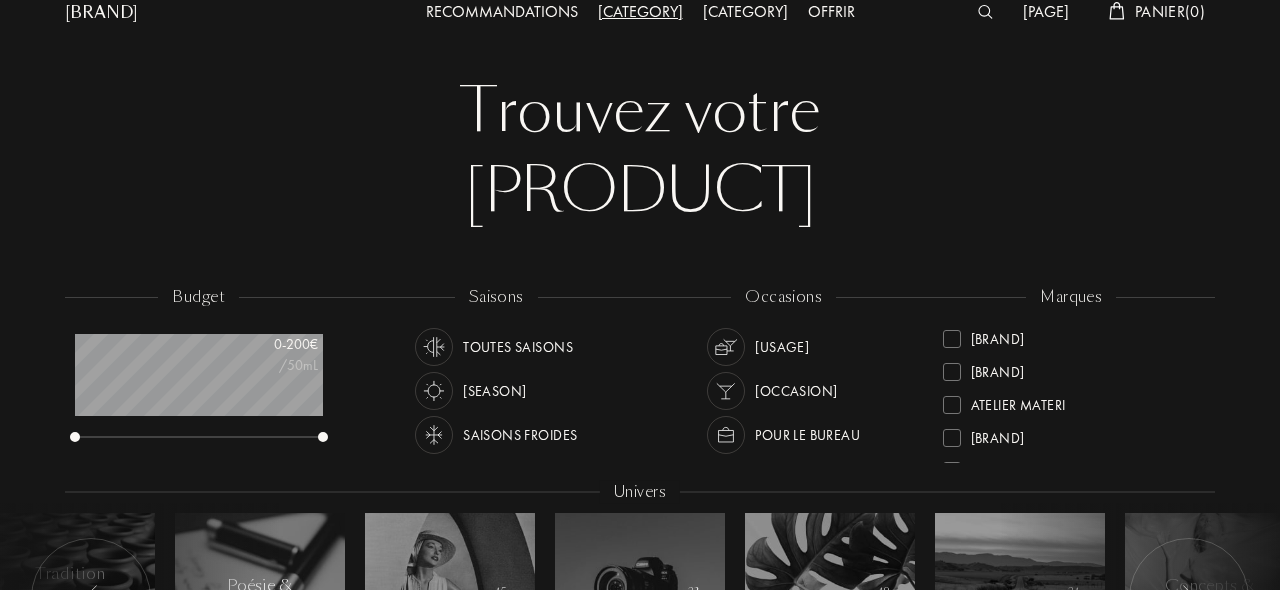 scroll, scrollTop: 0, scrollLeft: 0, axis: both 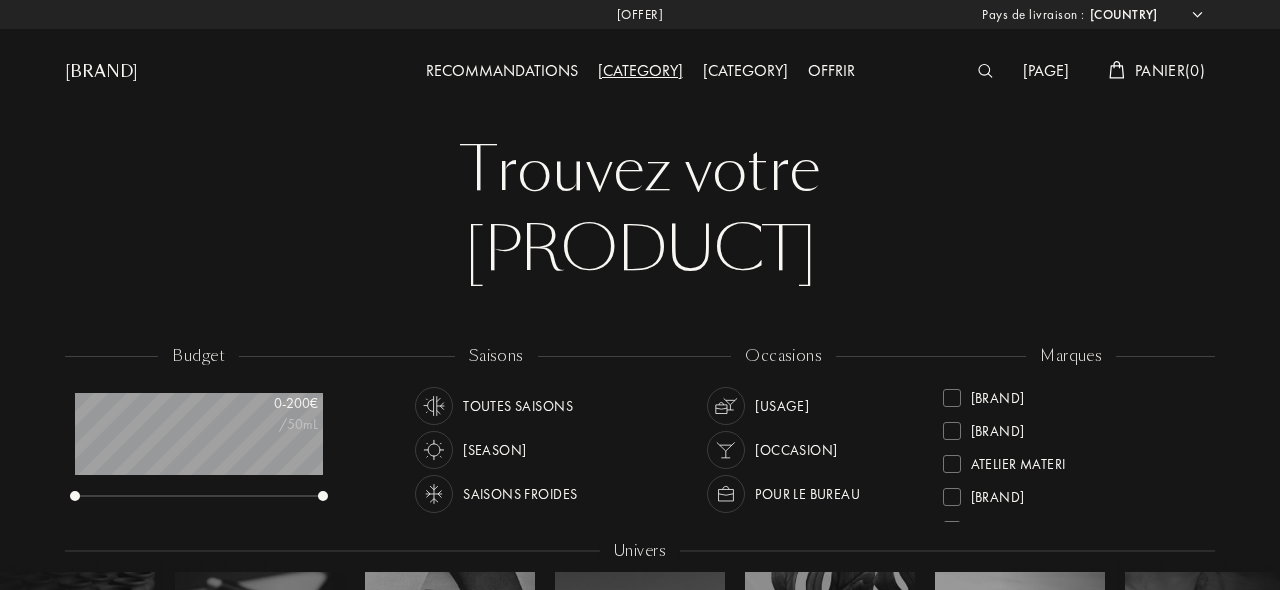 click on "[CATEGORY]" at bounding box center (745, 72) 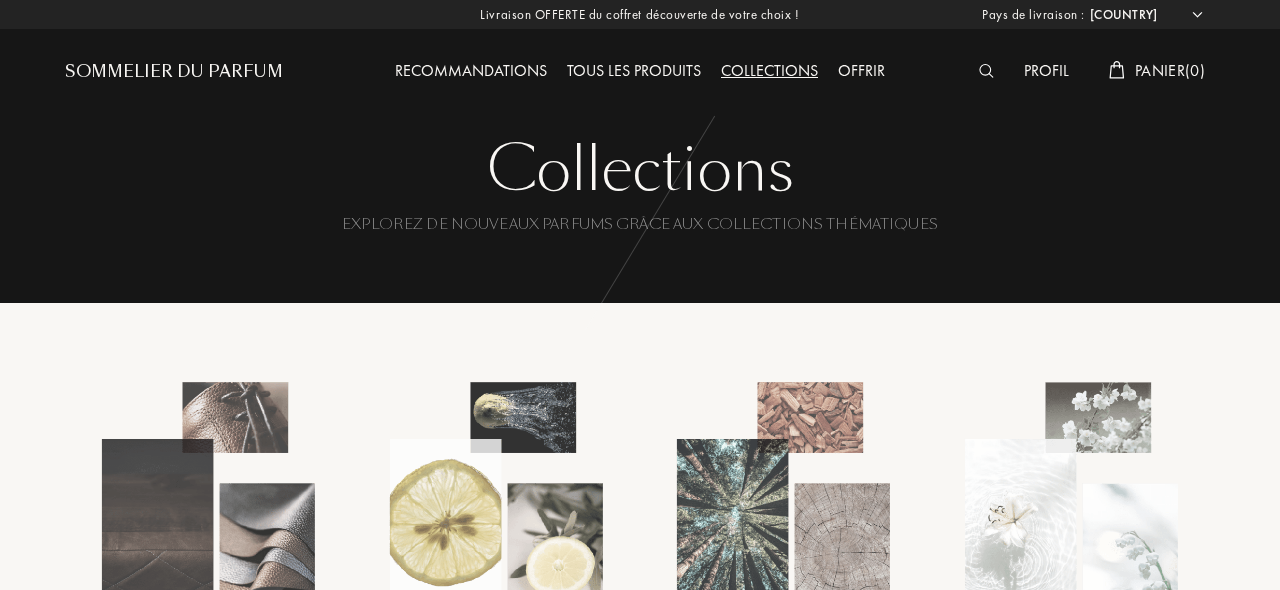 select on "[LANGUAGE]" 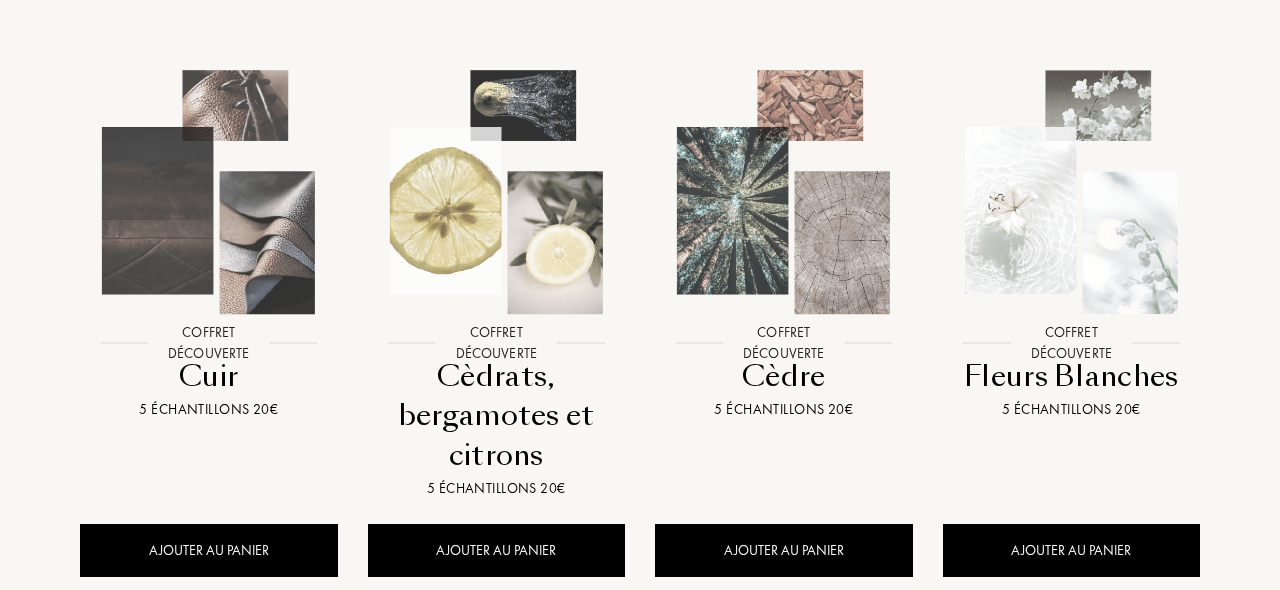 scroll, scrollTop: 0, scrollLeft: 0, axis: both 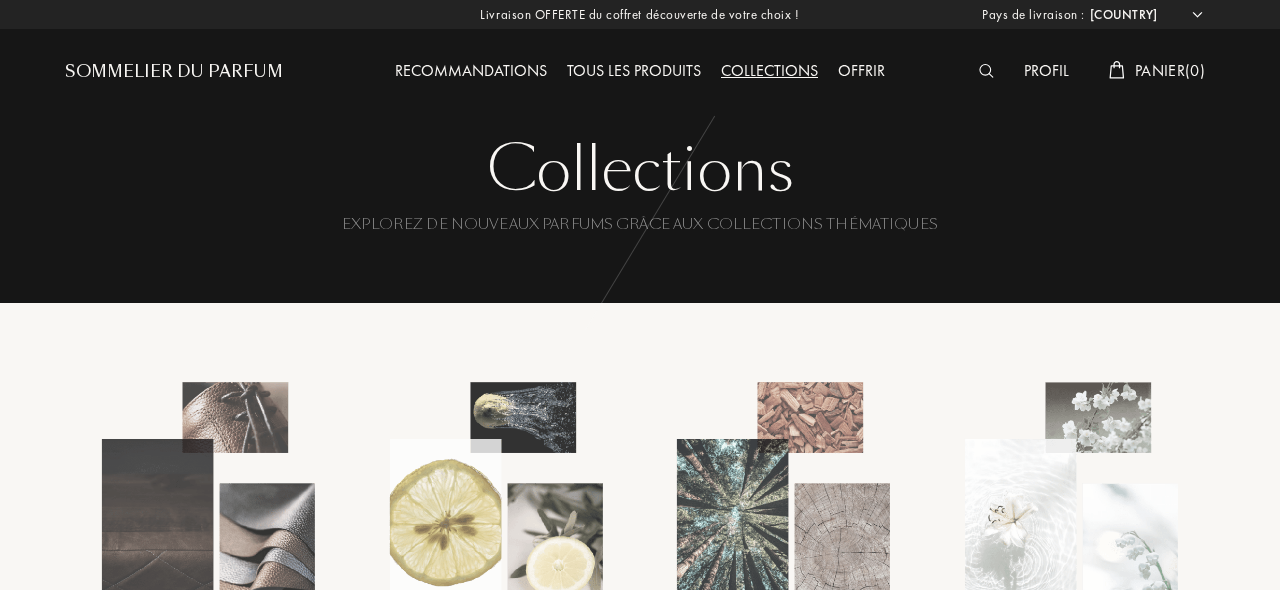 click on "[CATEGORY]" at bounding box center [634, 72] 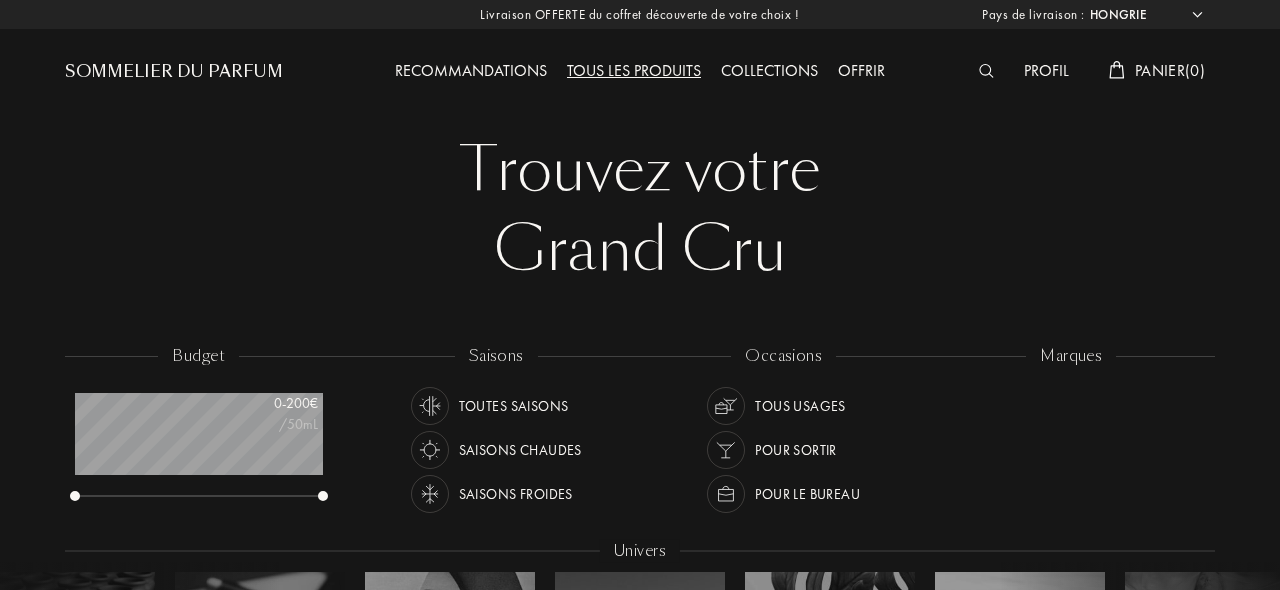 select on "HU" 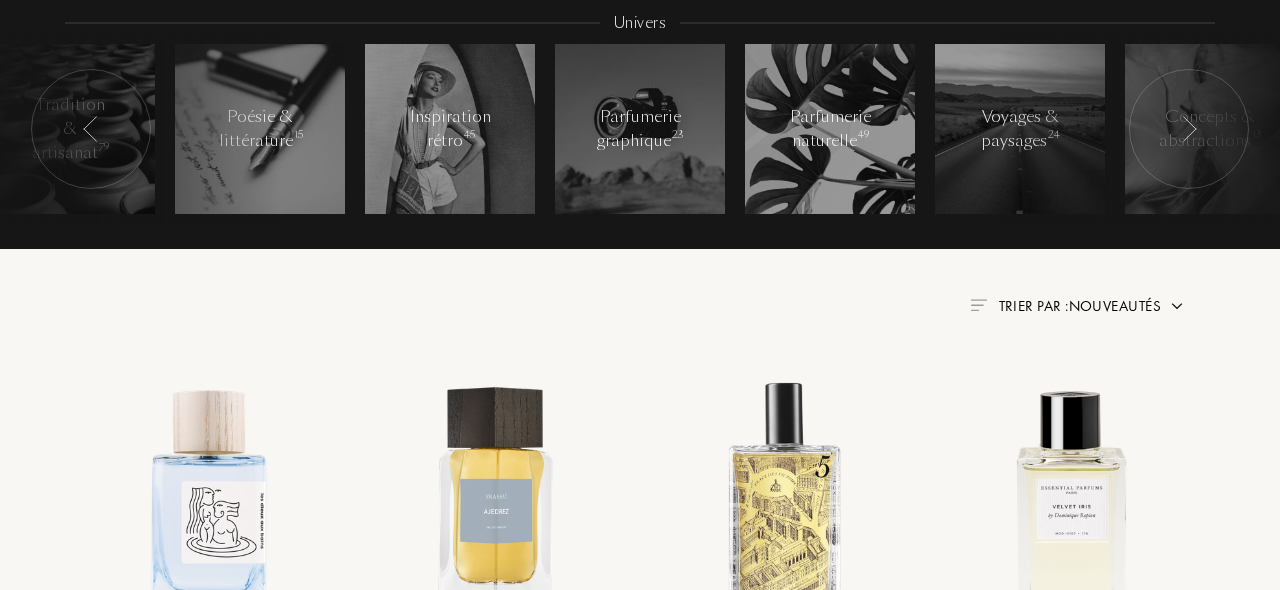 scroll, scrollTop: 533, scrollLeft: 0, axis: vertical 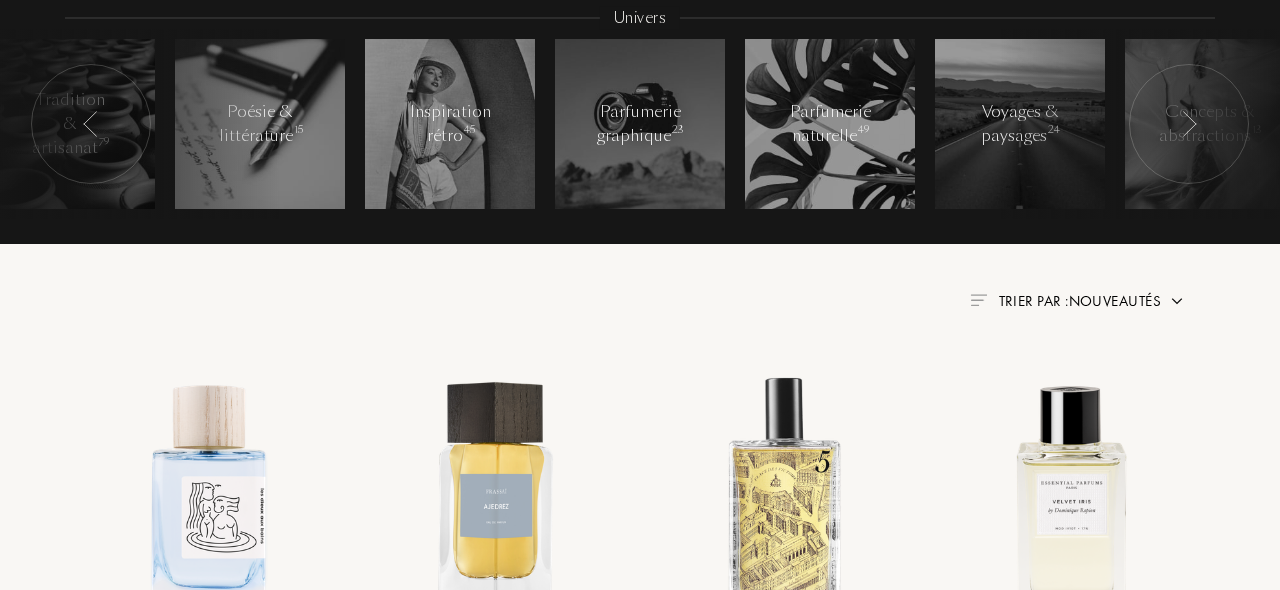 click at bounding box center [978, 300] 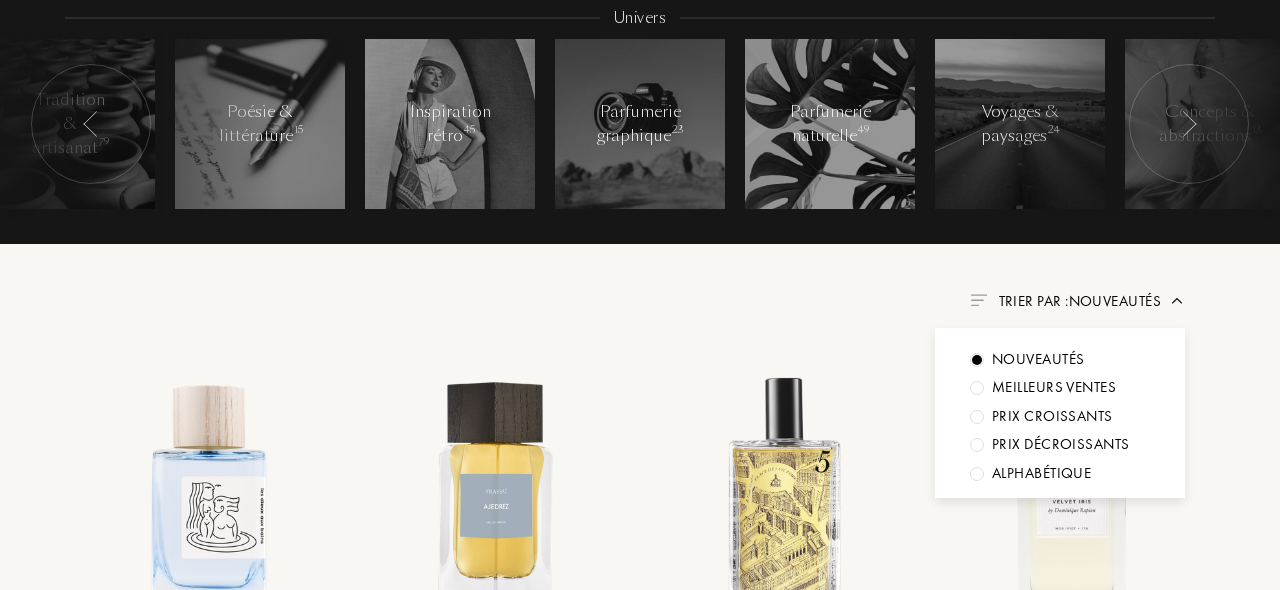 click on "Trouvez votre   Grand Cru Trouvez votre Grand Cru budget 0  -  200 € /50mL saisons Toutes saisons Saisons chaudes Saisons froides occasions Tous usages Pour sortir Pour le bureau marques Akro Art Meets Art Atelier Materi Baruti Binet-Papillon Cépages Parfums Élisire Essential Parfums Fabbrica Della Musa Frassai Goldfield & Banks Hellenist ICONOFLY Jacques Fath L'Orchestre Parfum Les Bains Guerbois MarieJeanne Olfactive Studio Olibanum Parfum d'Empire Parfums de Nietzsche Parfums Dusita Sora Dora Sous le Manteau Sylvaine Delacourte Ulrich Lang univers Univers Voyages & paysages 24 Concepts & abstractions 13 Parfum en musique 18 Casseurs de code 14 Chic parisien 42 Récits d'Orient 13 Mysticisme & spiritualité 10 L'histoire revisitée 20 Tradition & artisanat 79 Poésie & littérature 15 Inspiration rétro 45 Parfumerie graphique 23 Parfumerie naturelle 49 Voyages & paysages 24 Concepts & abstractions 13 Parfum en musique 18 Casseurs de code 14 Chic parisien 42 Récits d'Orient 13 10 L'histoire revisitée" at bounding box center (640, 736) 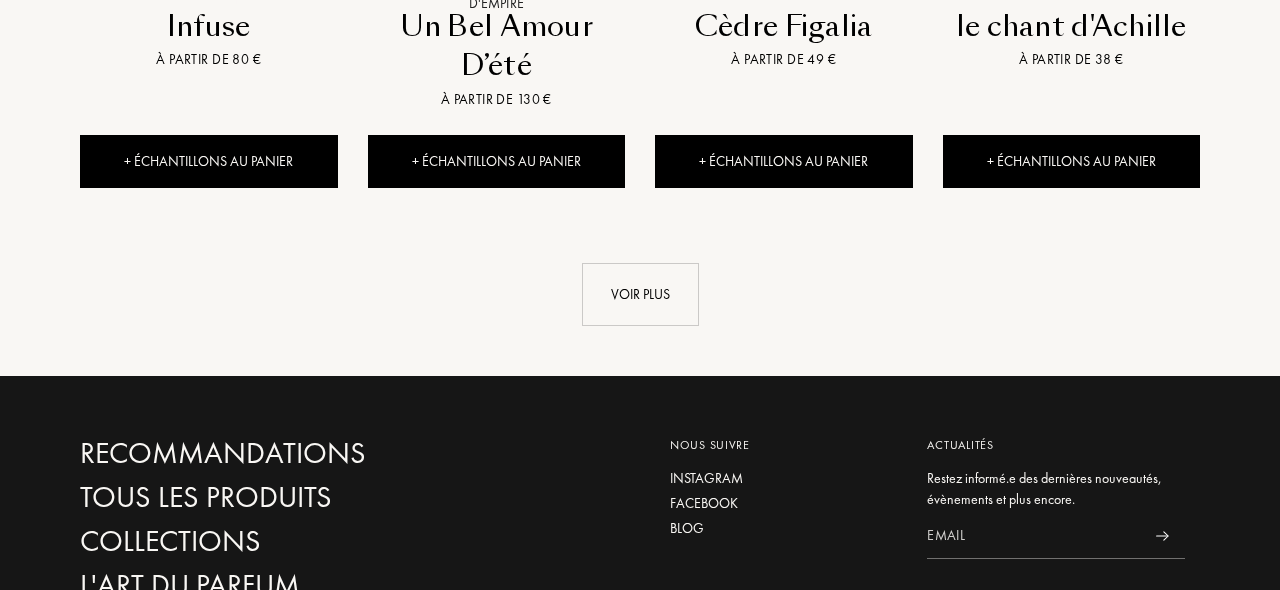 scroll, scrollTop: 2218, scrollLeft: 0, axis: vertical 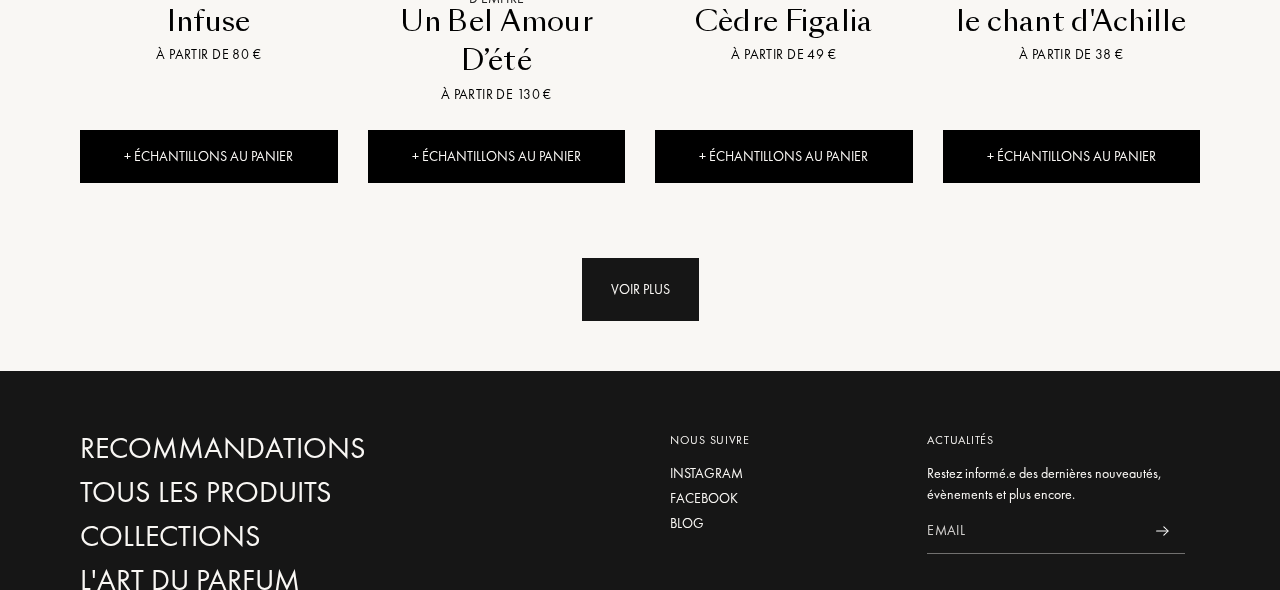click on "Voir plus" at bounding box center (640, 289) 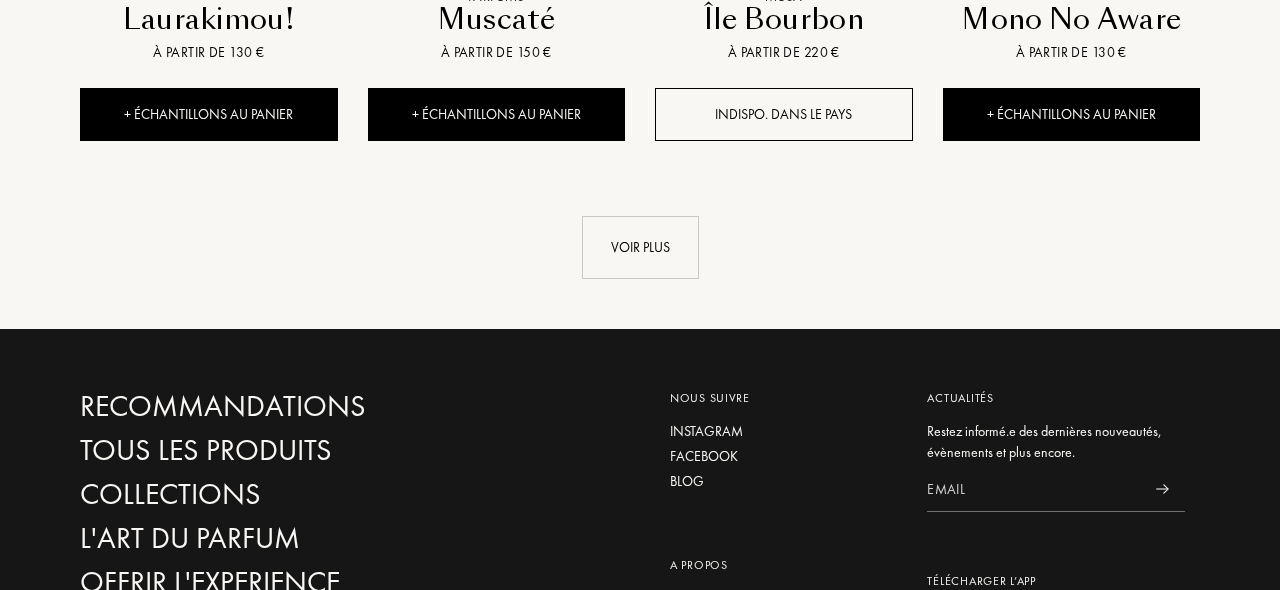 scroll, scrollTop: 3843, scrollLeft: 0, axis: vertical 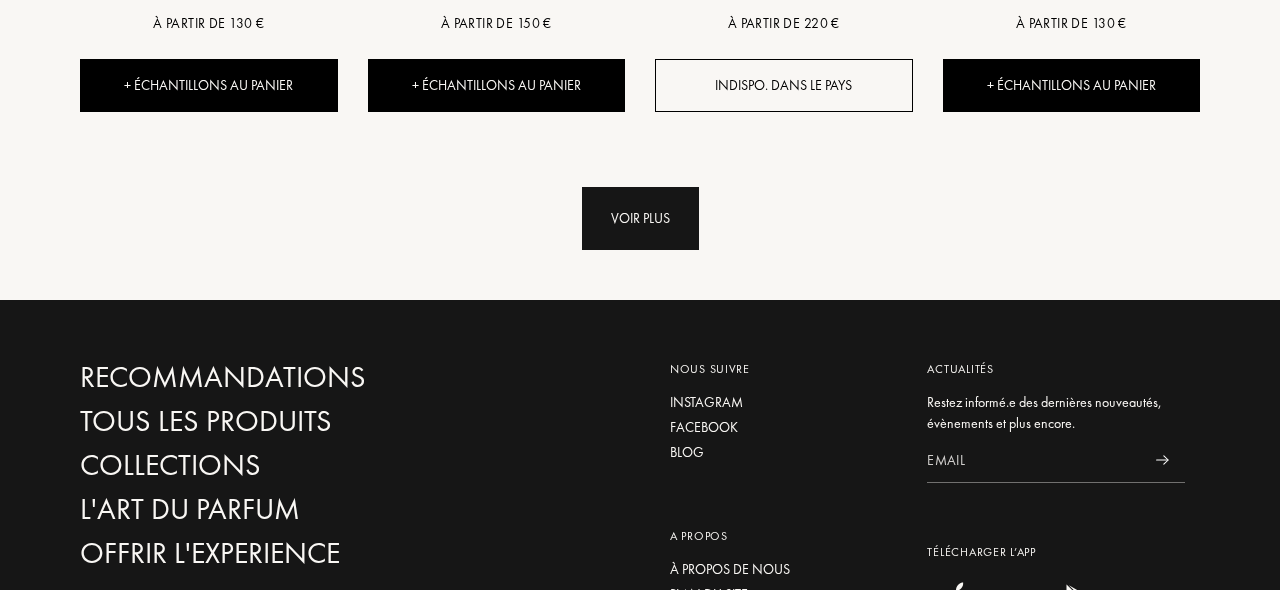click on "Voir plus" at bounding box center [640, 218] 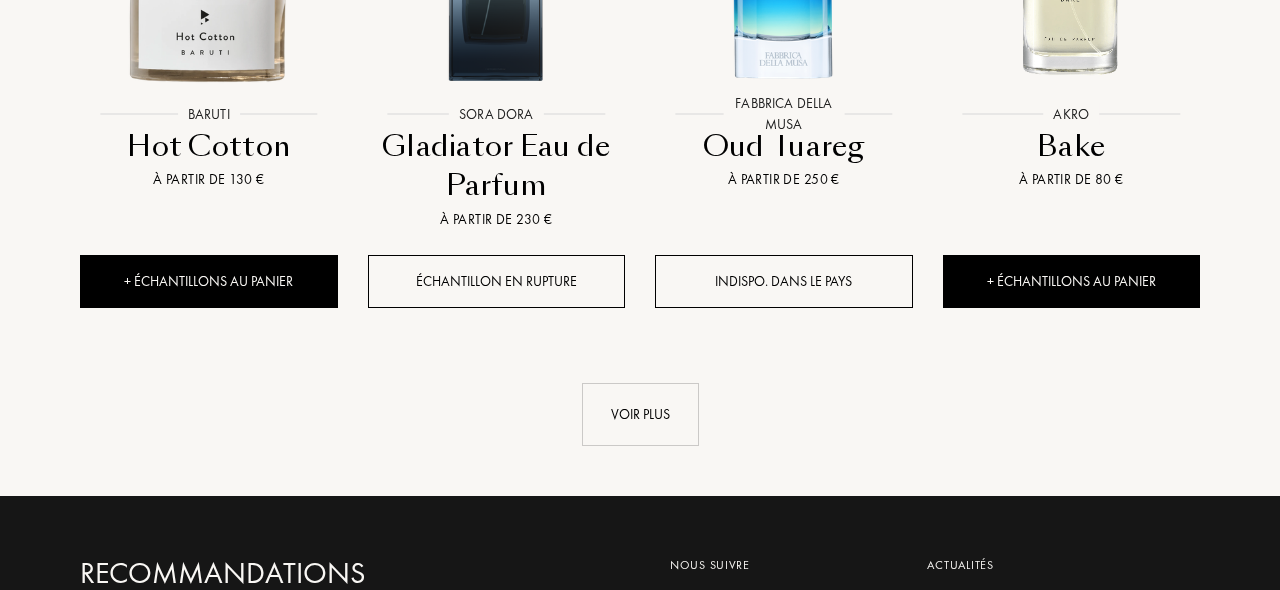 scroll, scrollTop: 5242, scrollLeft: 0, axis: vertical 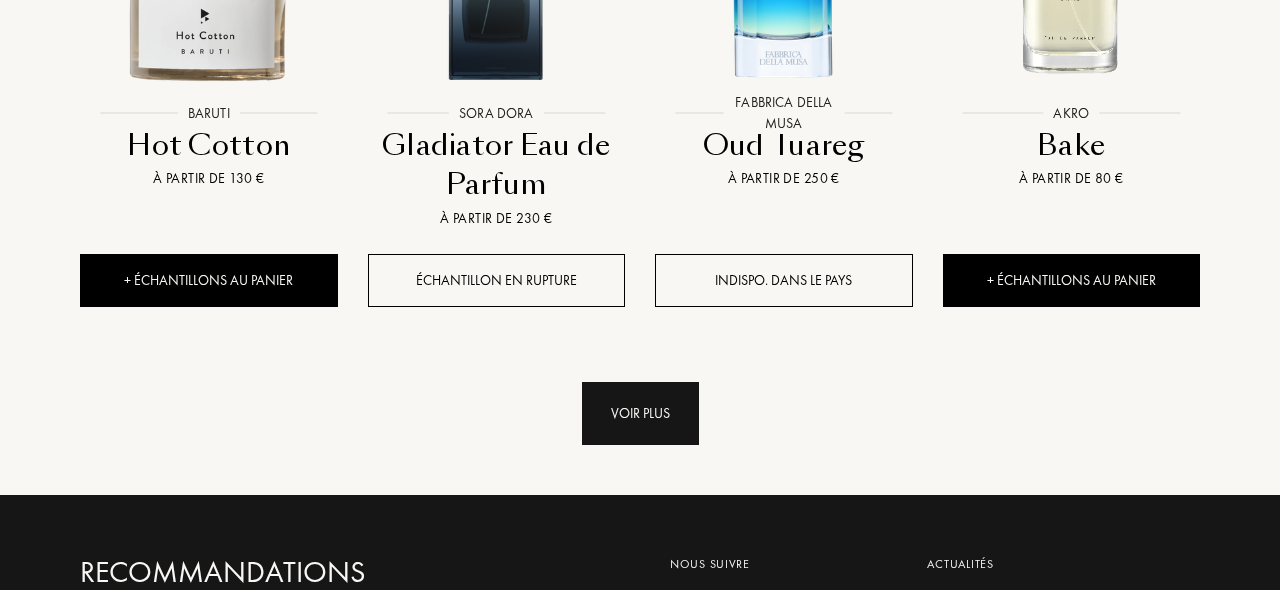 click on "Voir plus" at bounding box center (640, 413) 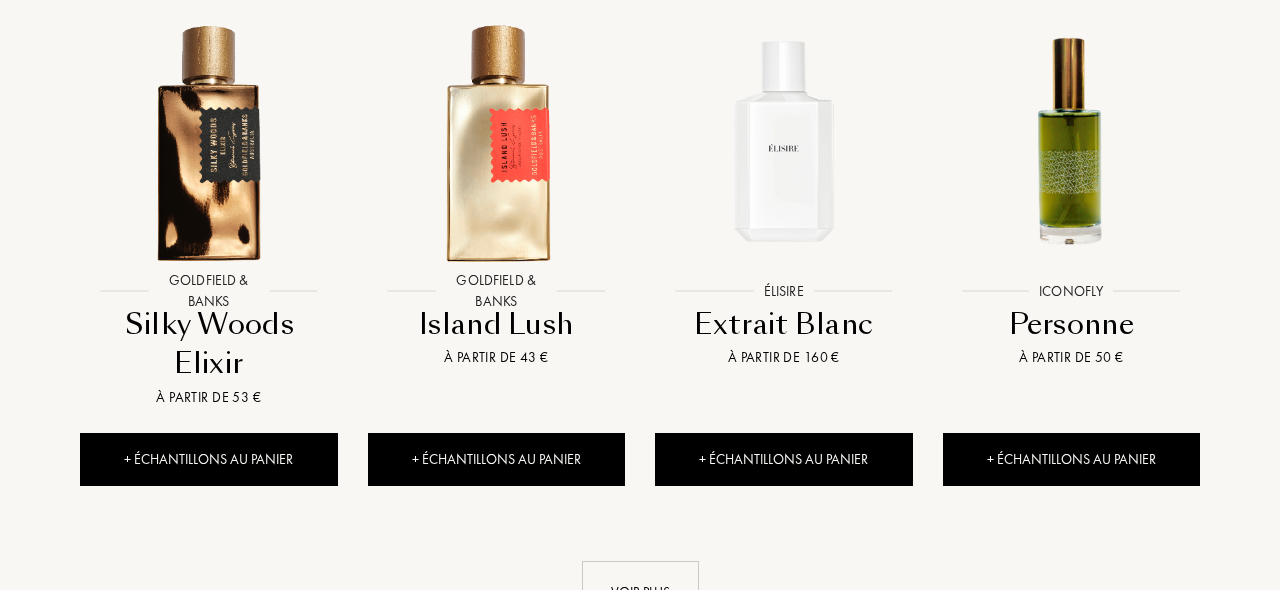 scroll, scrollTop: 6579, scrollLeft: 0, axis: vertical 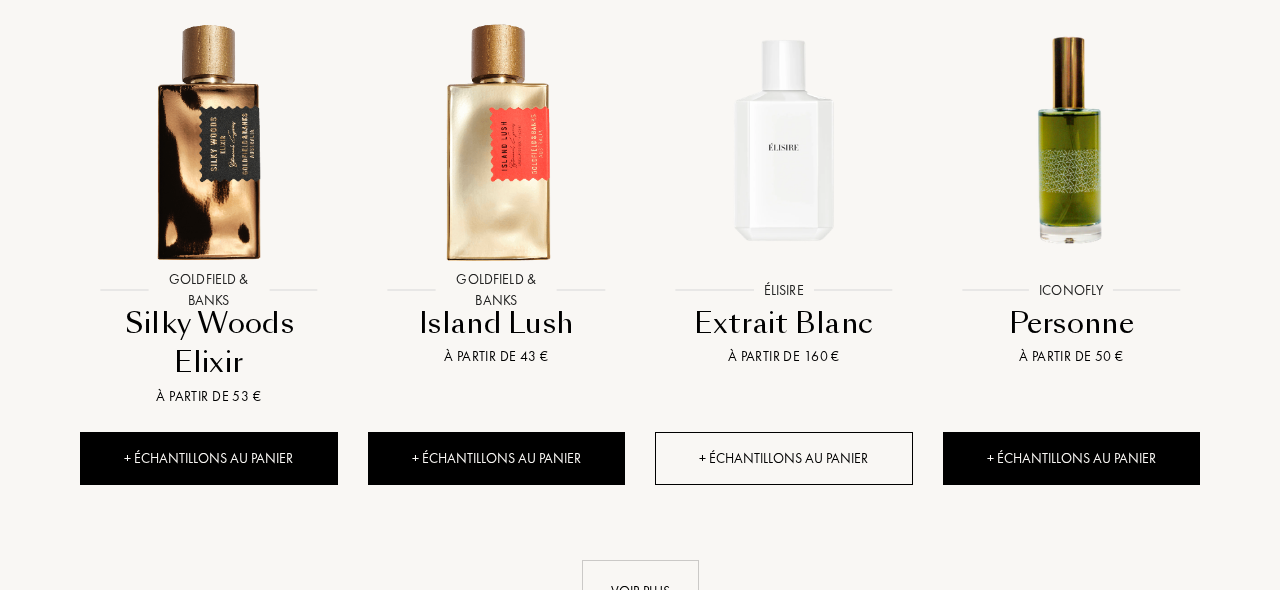 click on "+ Échantillons au panier" at bounding box center [784, 458] 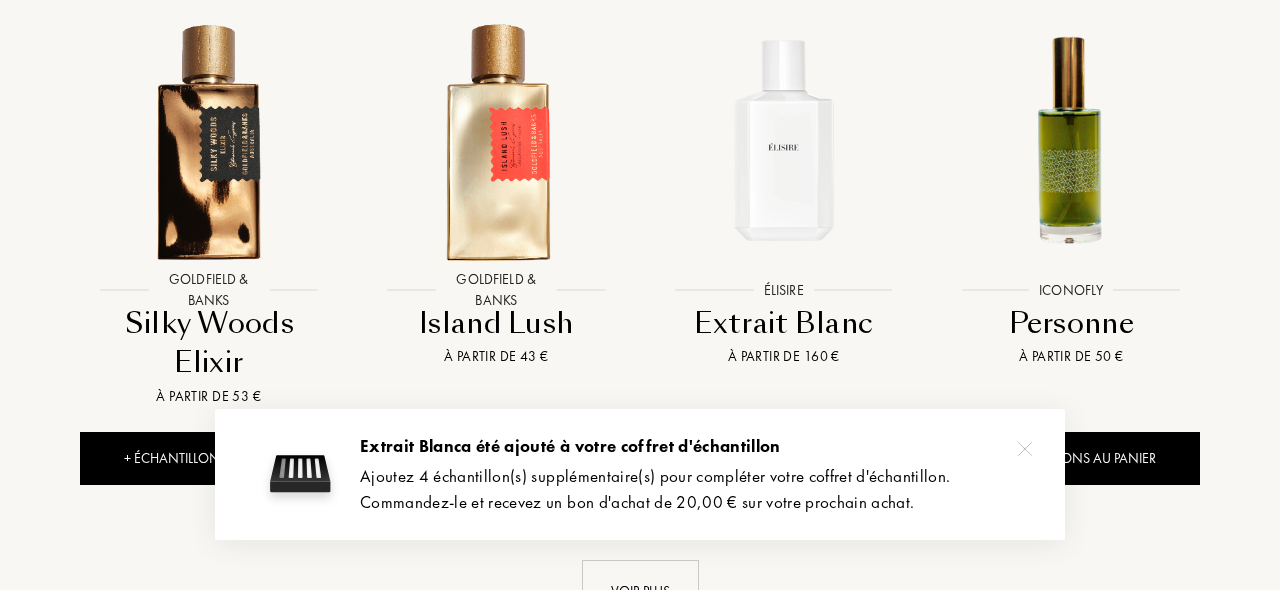 click on "Goldfield & Banks Goldfield & Banks Silky Woods Elixir À partir de 53 €" at bounding box center (209, 210) 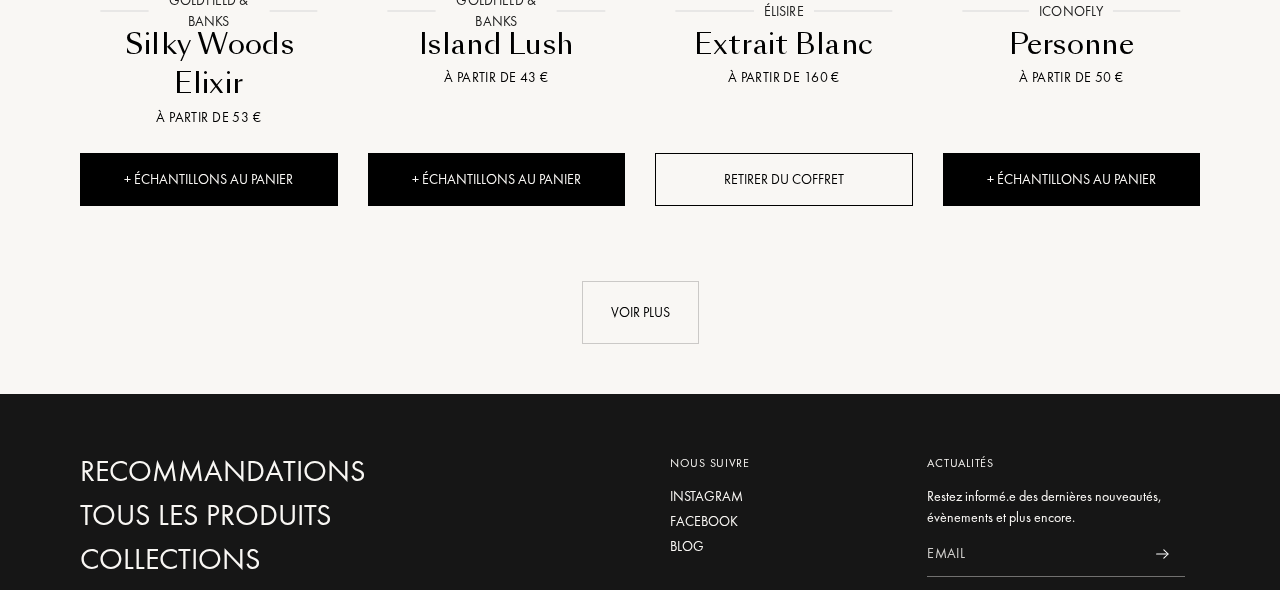scroll, scrollTop: 6859, scrollLeft: 0, axis: vertical 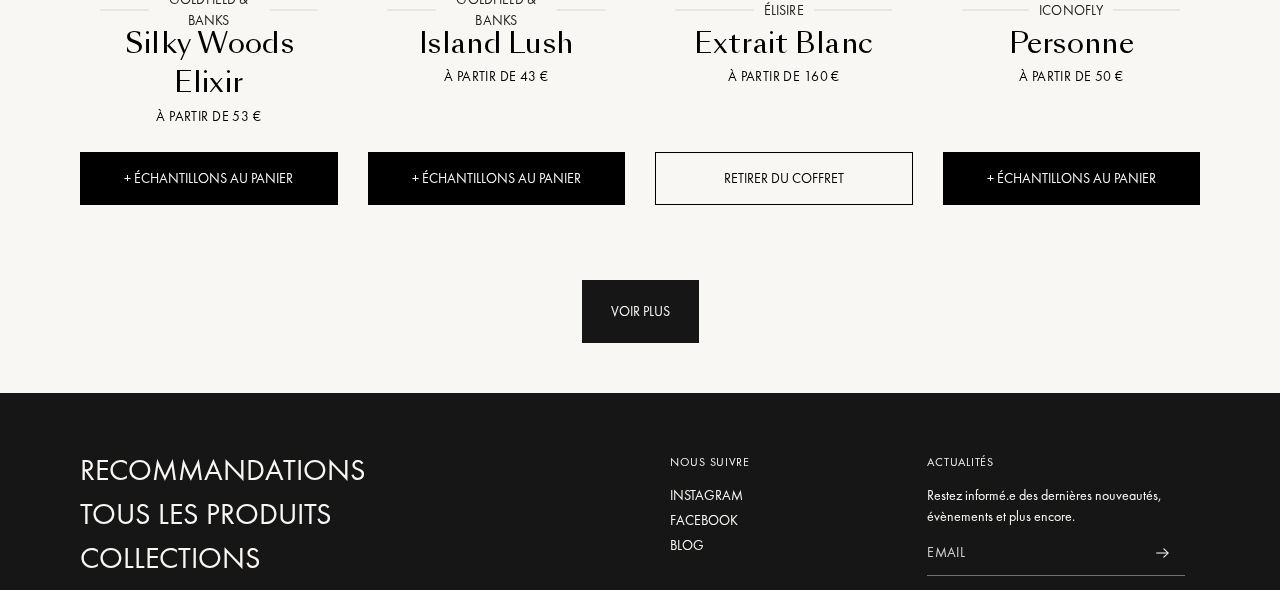 click on "Voir plus" at bounding box center (640, 311) 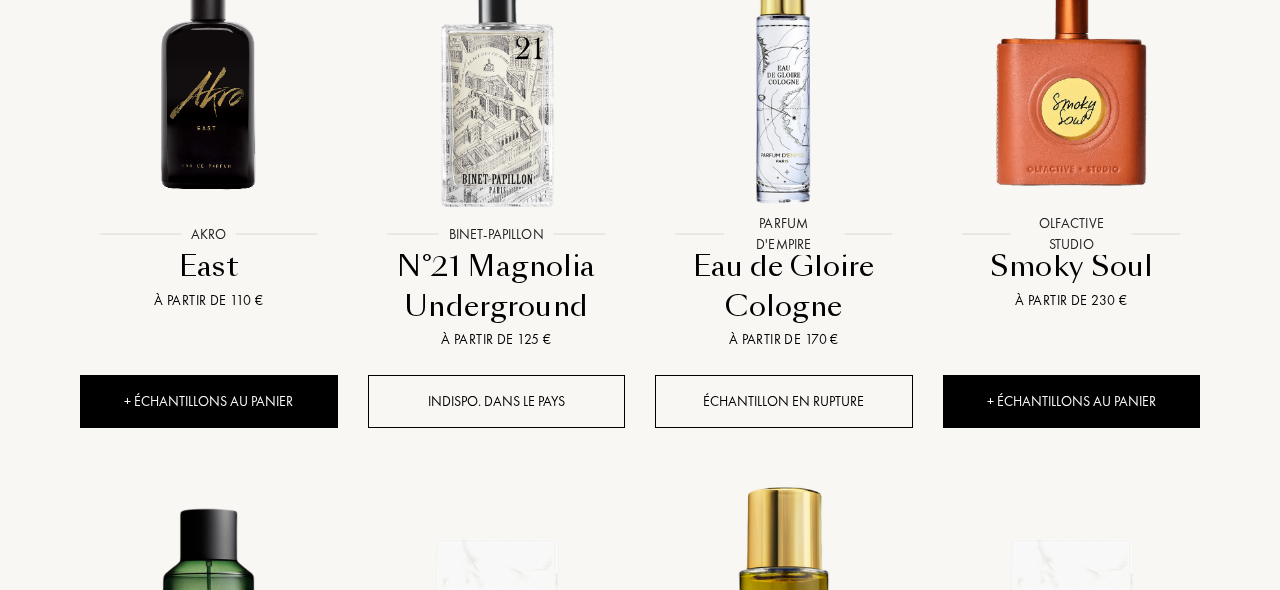 scroll, scrollTop: 7170, scrollLeft: 0, axis: vertical 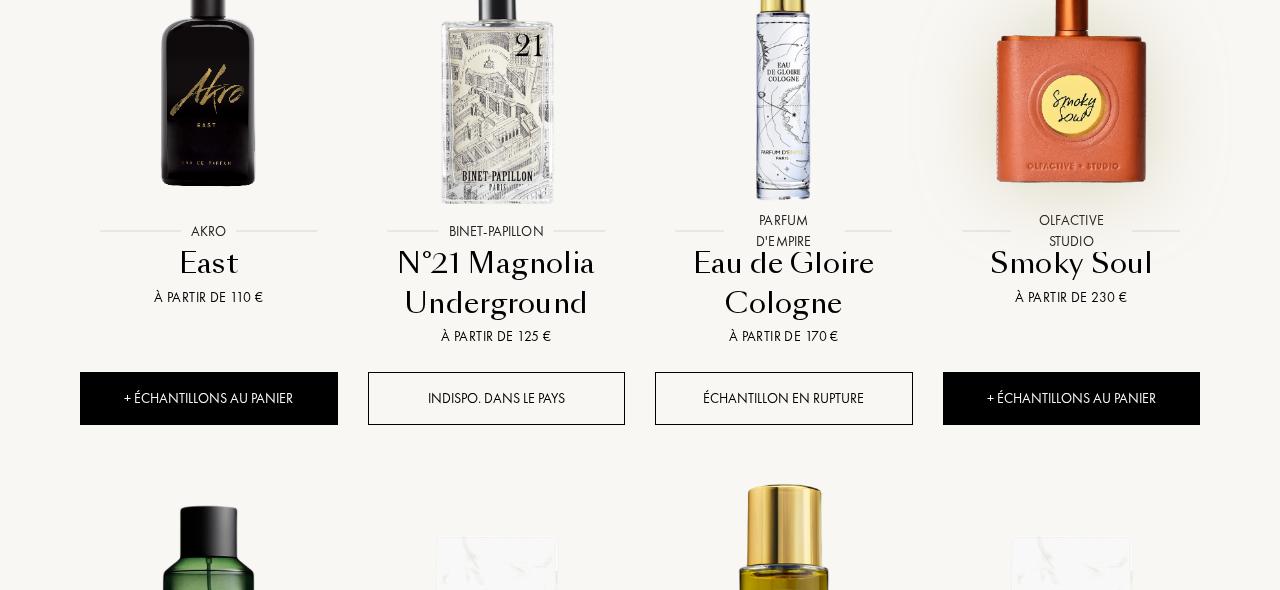 click at bounding box center [1071, 80] 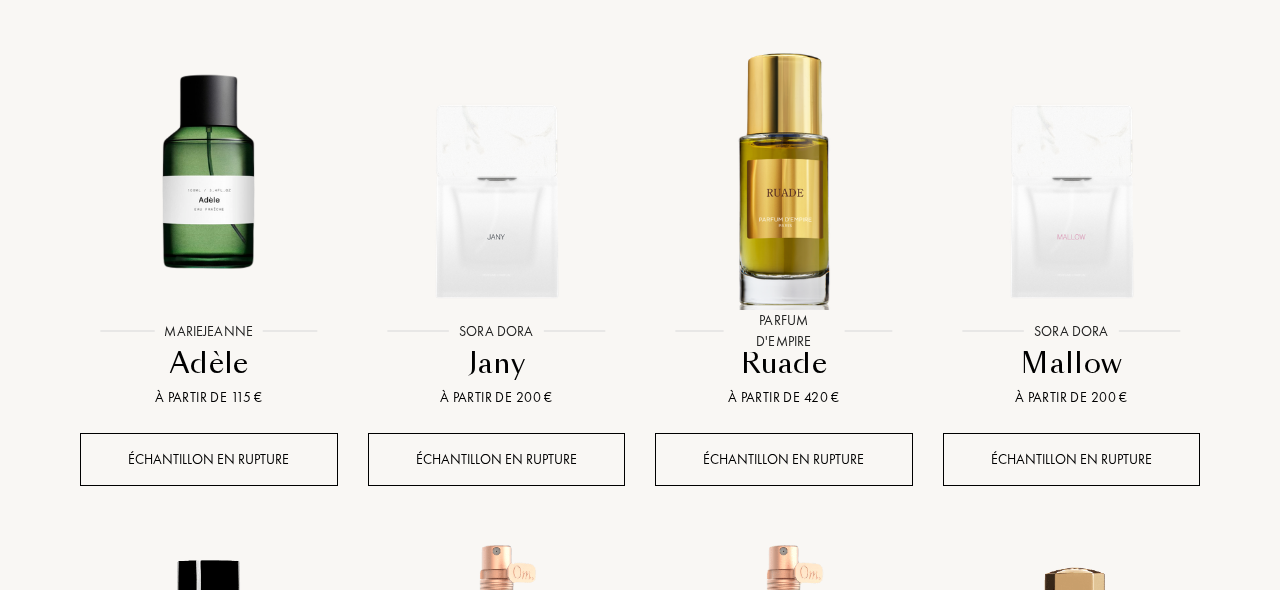 scroll, scrollTop: 7611, scrollLeft: 0, axis: vertical 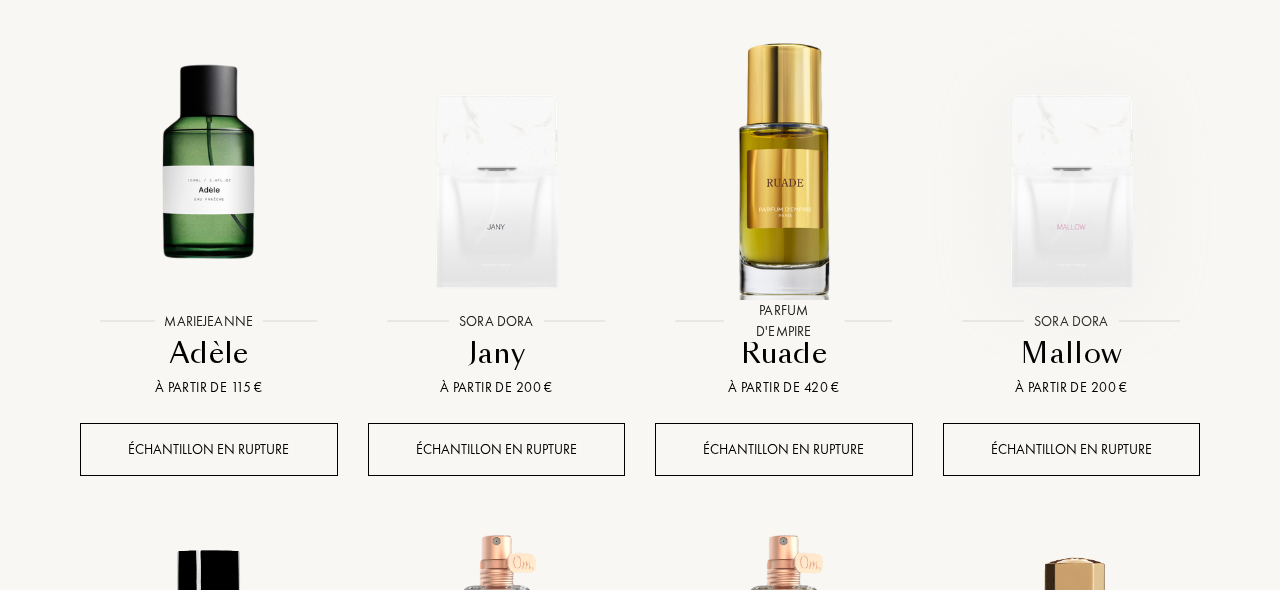 click at bounding box center [1071, 170] 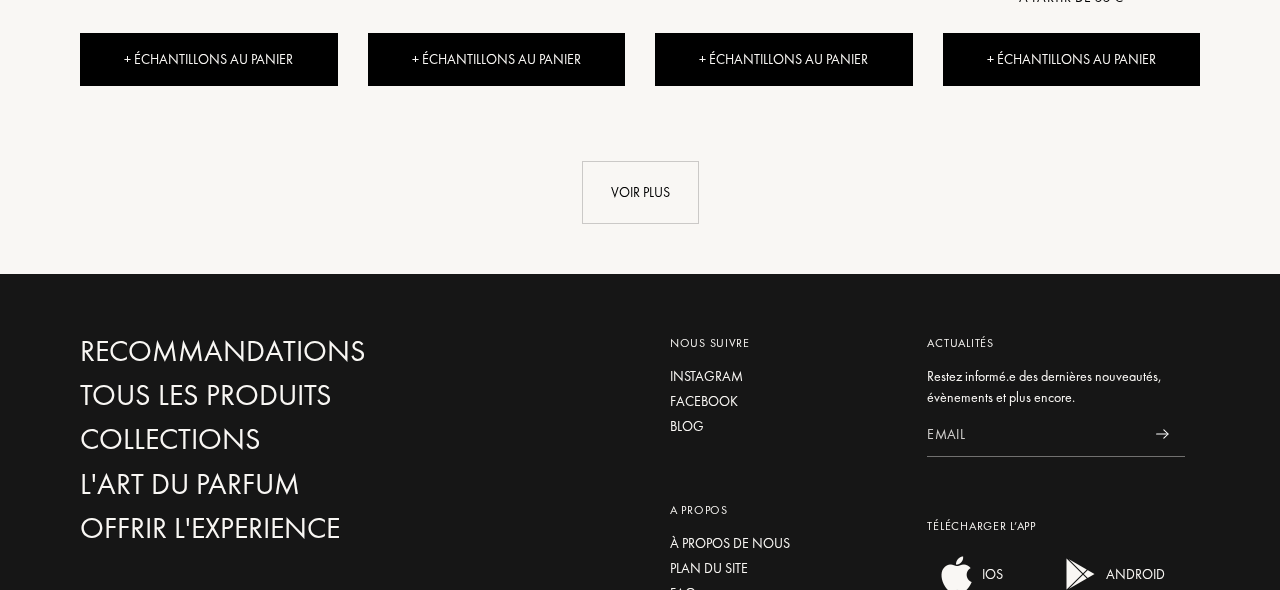 scroll, scrollTop: 8542, scrollLeft: 0, axis: vertical 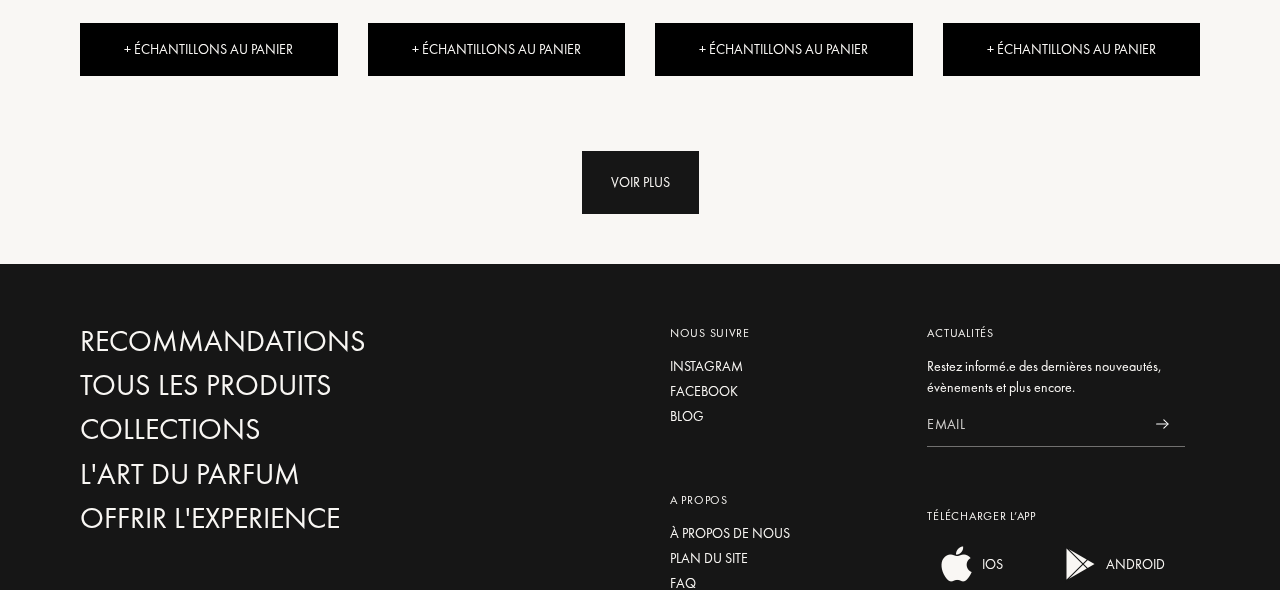 click on "Voir plus" at bounding box center (640, 182) 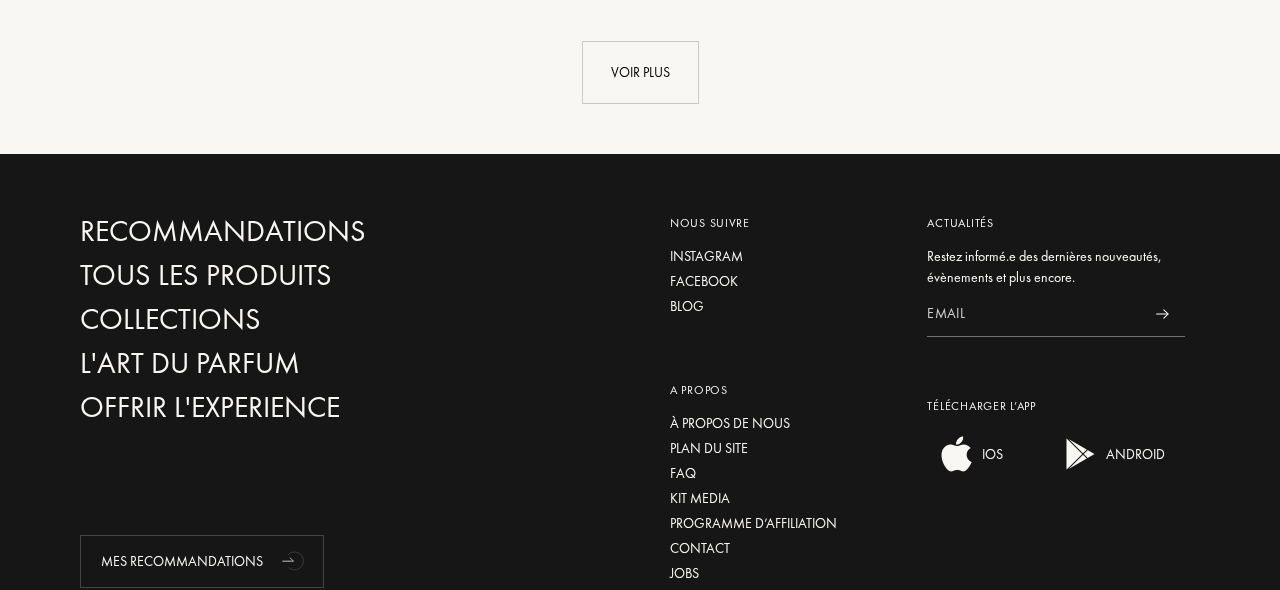 scroll, scrollTop: 10116, scrollLeft: 0, axis: vertical 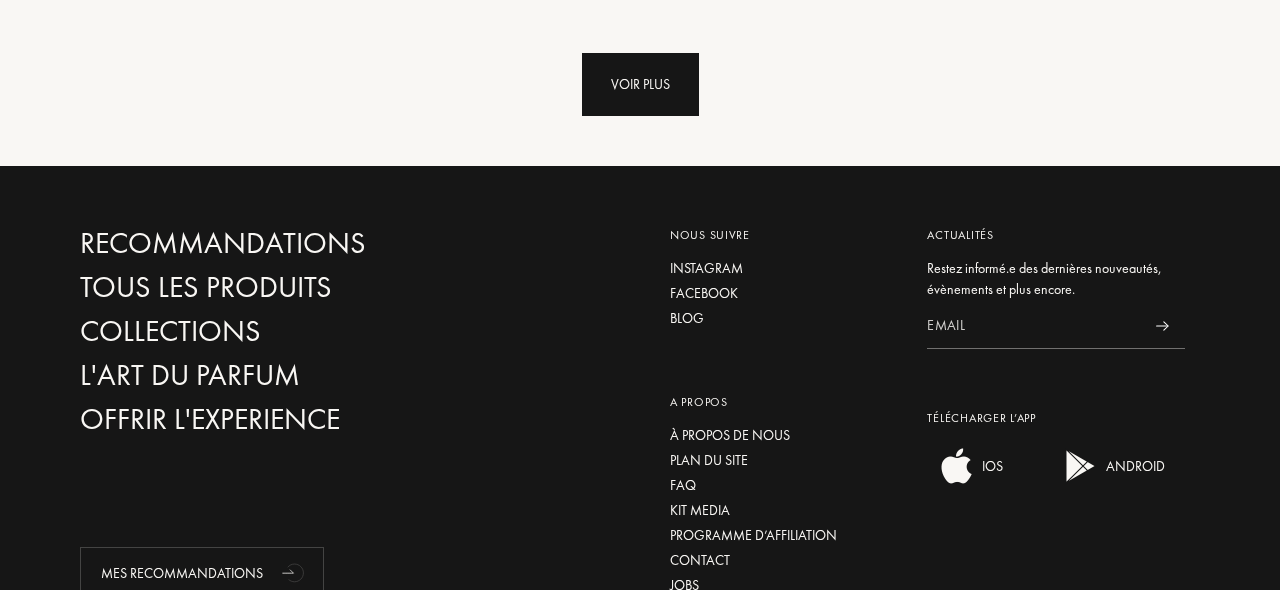 click on "Voir plus" at bounding box center [640, 84] 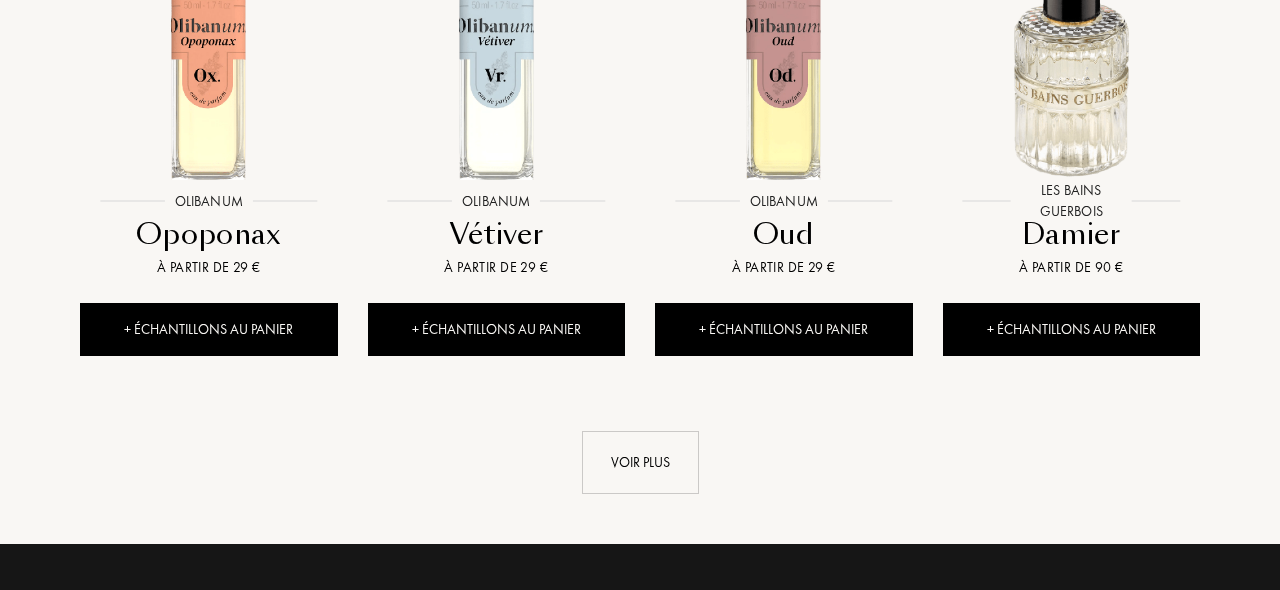 scroll, scrollTop: 11255, scrollLeft: 0, axis: vertical 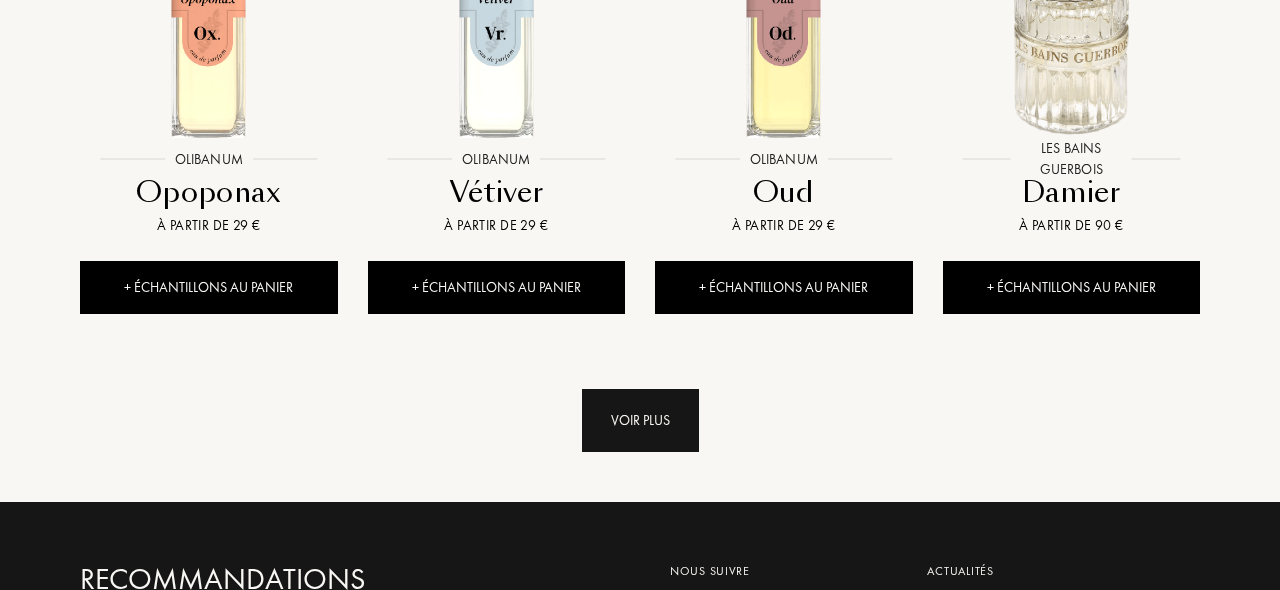 click on "Voir plus" at bounding box center [640, 420] 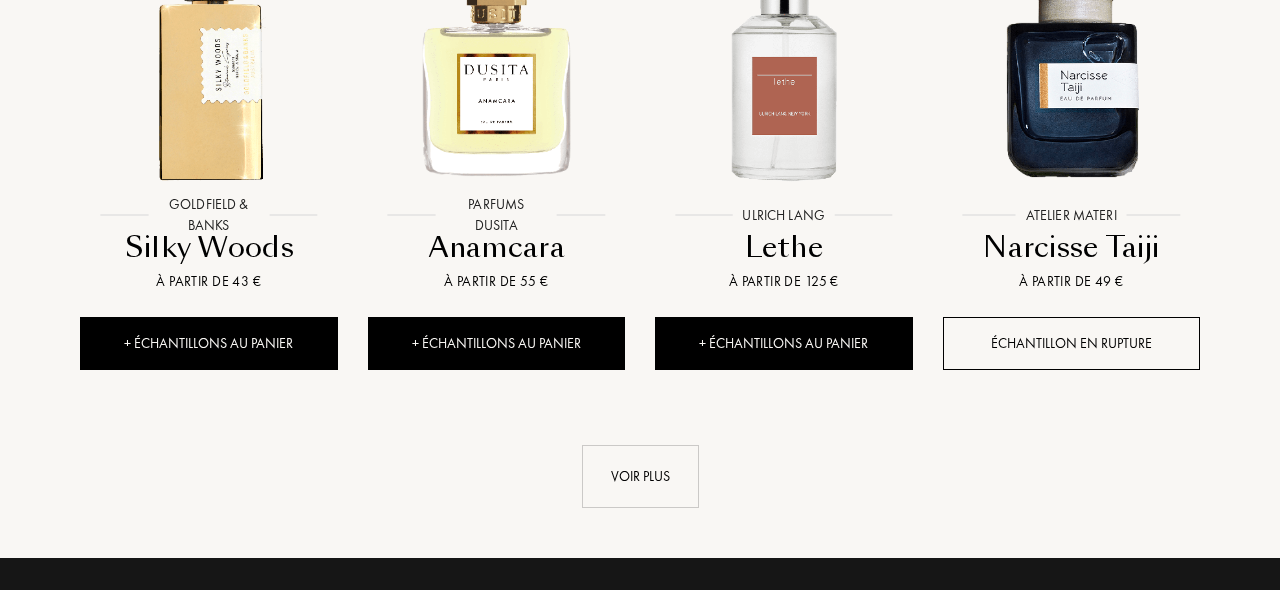 scroll, scrollTop: 12681, scrollLeft: 0, axis: vertical 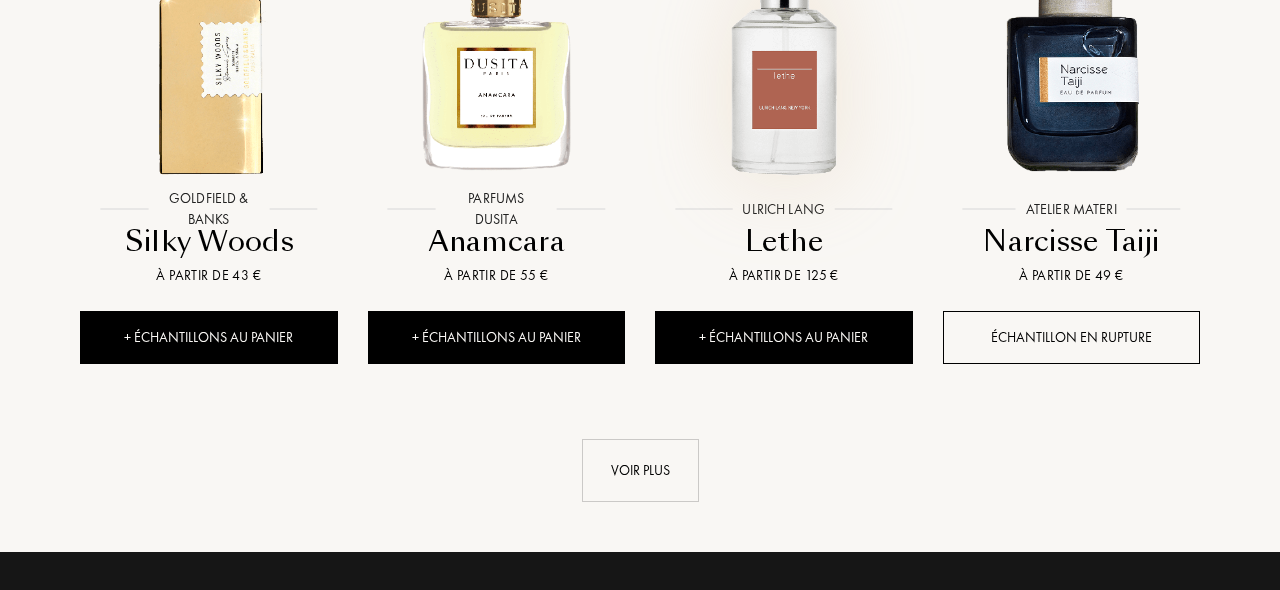 click at bounding box center (783, 58) 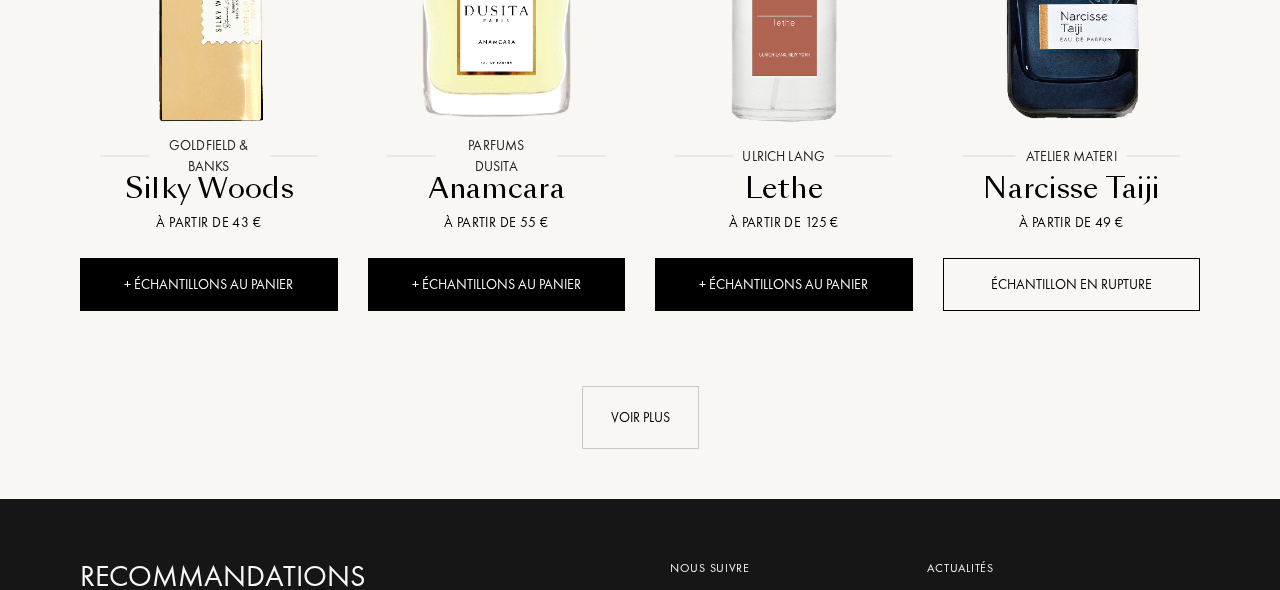 scroll, scrollTop: 12750, scrollLeft: 0, axis: vertical 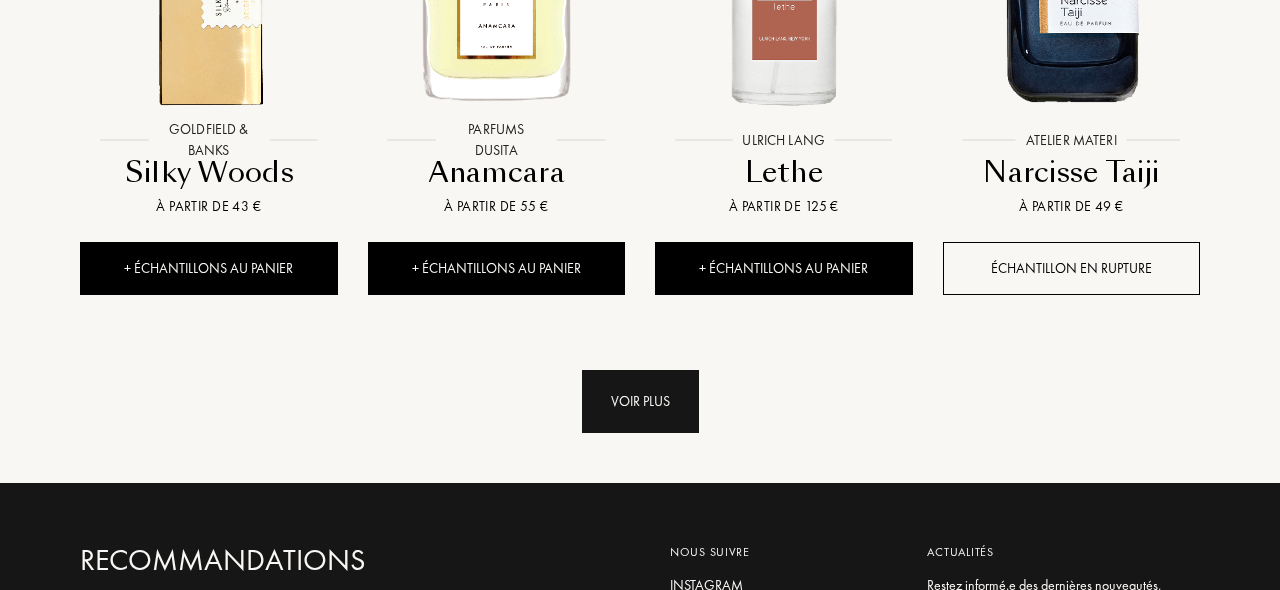click on "Voir plus" at bounding box center (640, 401) 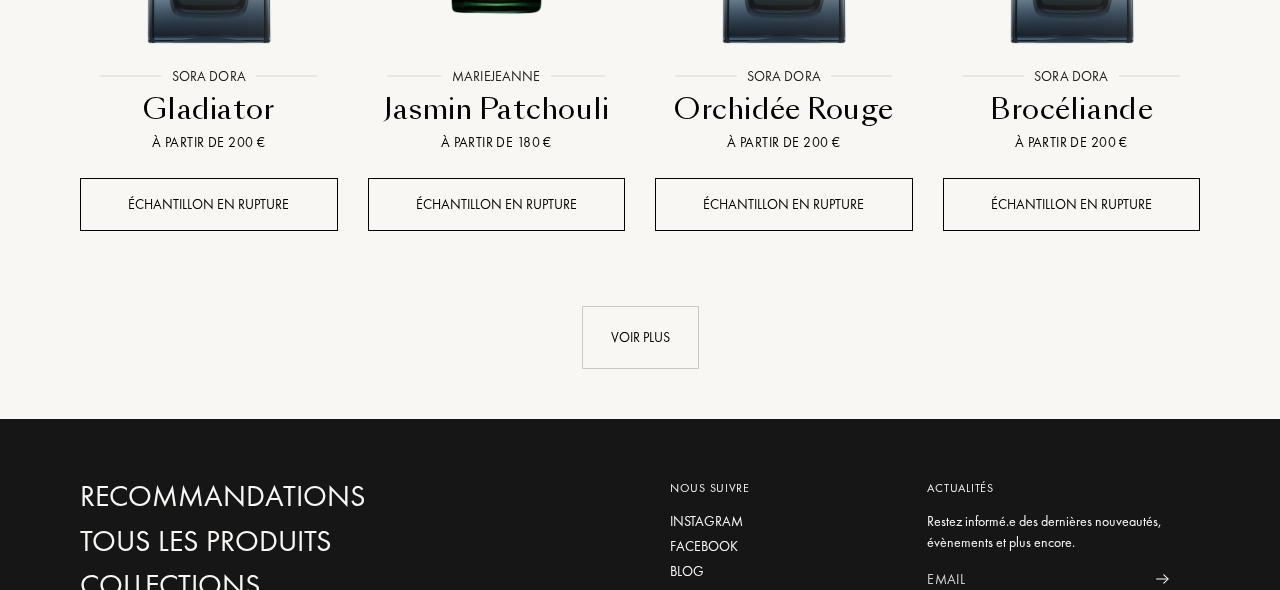 scroll, scrollTop: 14337, scrollLeft: 0, axis: vertical 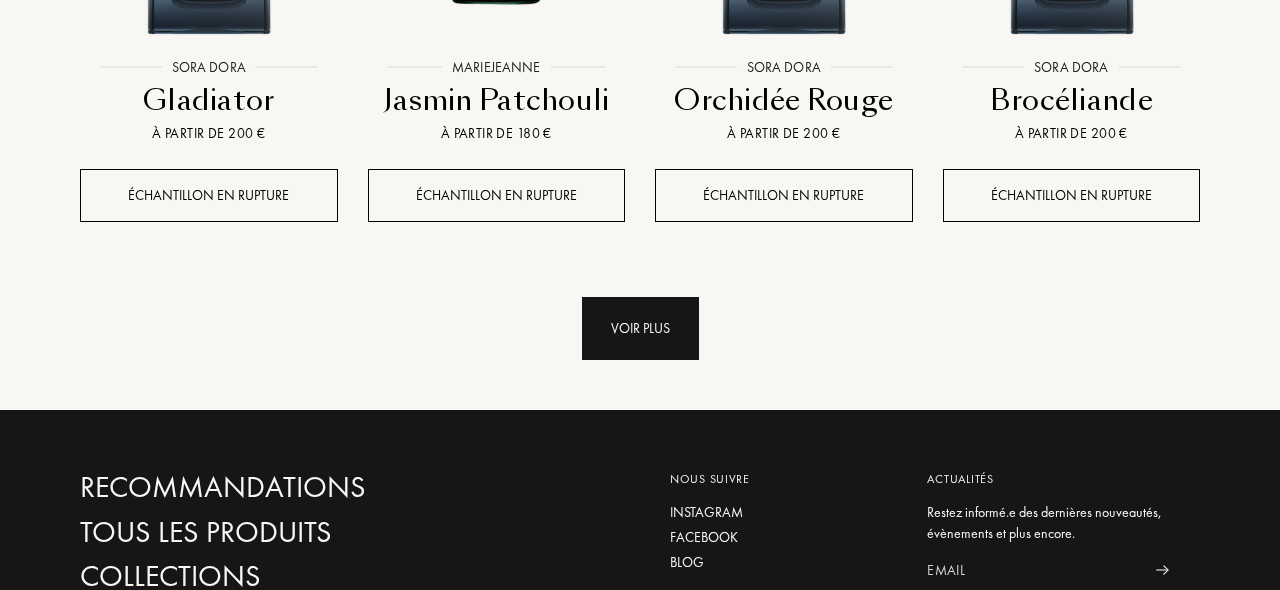 click on "Voir plus" at bounding box center (640, 328) 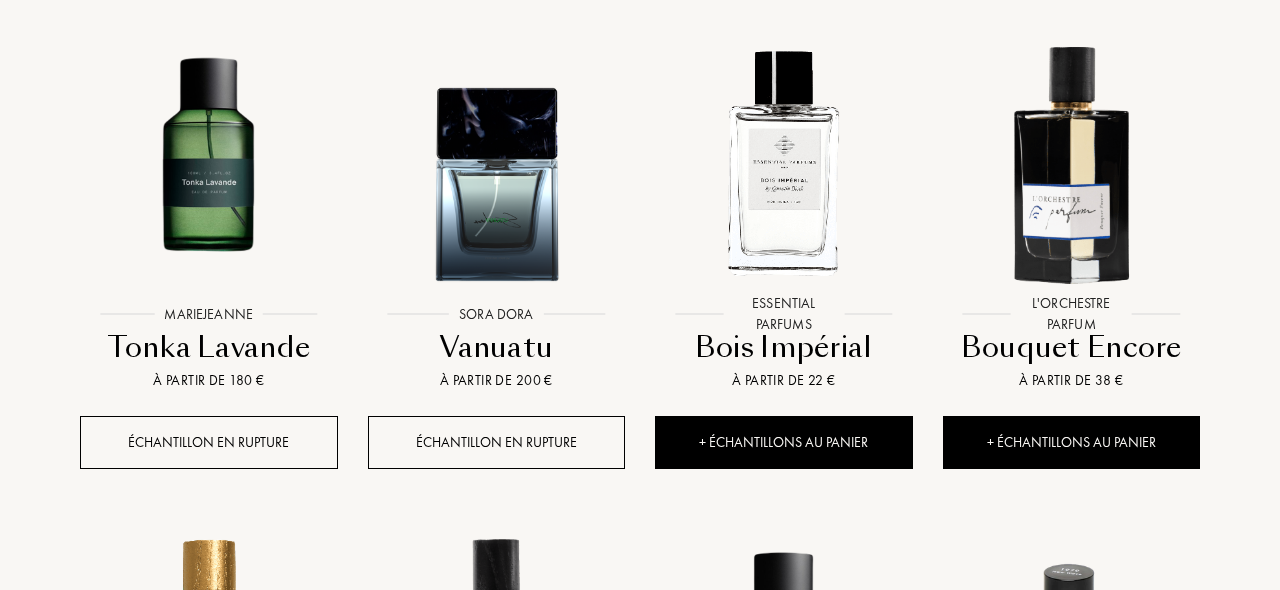 scroll, scrollTop: 14584, scrollLeft: 0, axis: vertical 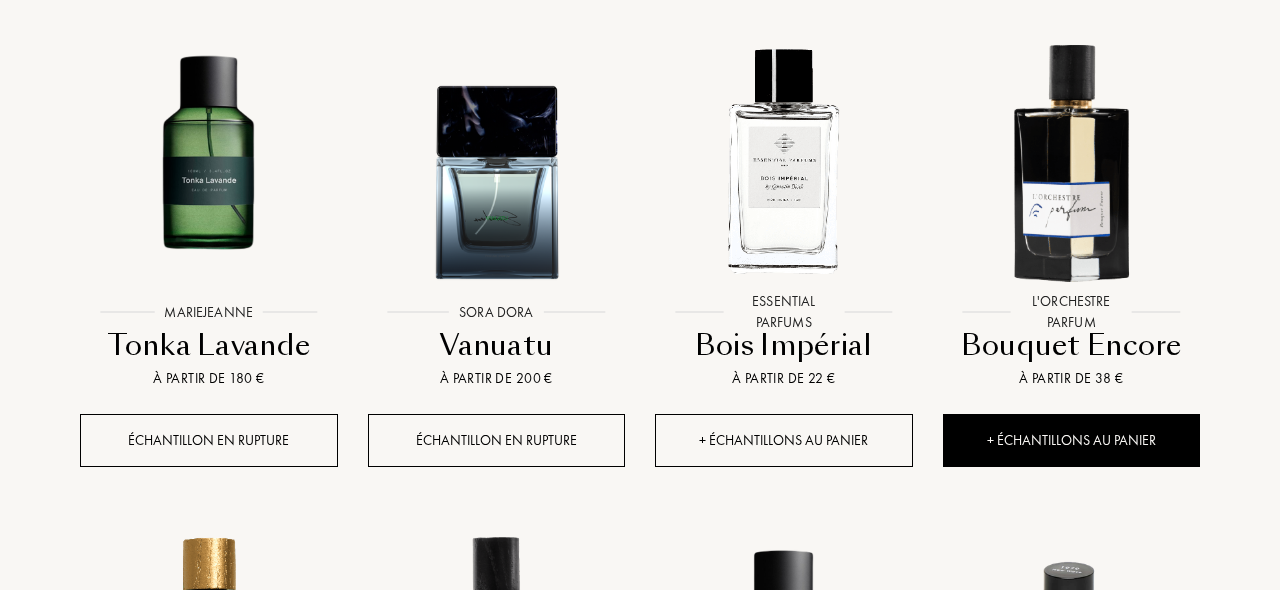 click on "+ Échantillons au panier" at bounding box center [784, 440] 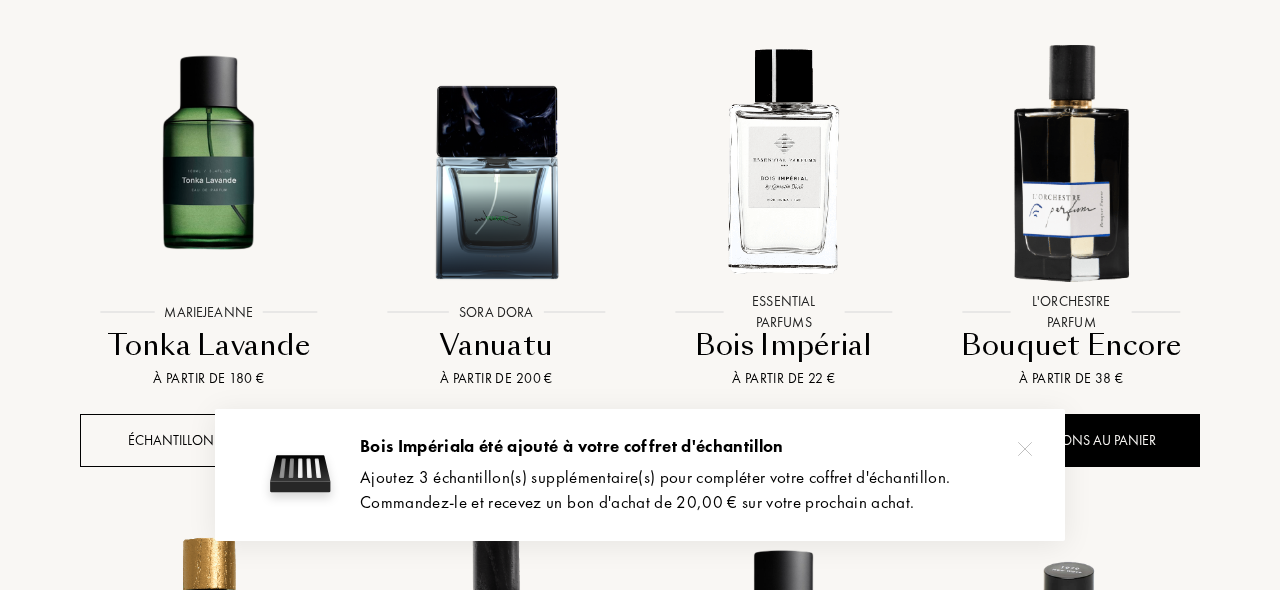 click on "Trouvez votre   Grand Cru Trouvez votre Grand Cru Bois Impérial  a été ajouté à votre coffret d'échantillon Ajoutez 3 échantillon(s) supplémentaire(s) pour compléter votre coffret d'échantillon. Commandez-le et recevez un bon d'achat de 20,00 € sur votre prochain achat. budget 0  -  200 € /50mL saisons Toutes saisons Saisons chaudes Saisons froides occasions Tous usages Pour sortir Pour le bureau marques Akro Art Meets Art Atelier Materi Baruti Binet-Papillon Cépages Parfums Élisire Essential Parfums Fabbrica Della Musa Frassai Goldfield & Banks Hellenist ICONOFLY Jacques Fath L'Orchestre Parfum Les Bains Guerbois MarieJeanne Olfactive Studio Olibanum Parfum d'Empire Parfums de Nietzsche Parfums Dusita Sora Dora Sous le Manteau Sylvaine Delacourte Ulrich Lang univers Univers Voyages & paysages 24 Concepts & abstractions 13 Parfum en musique 18 Casseurs de code 14 Chic parisien 42 Récits d'Orient 13 Mysticisme & spiritualité 10 L'histoire revisitée 20 Tradition & artisanat 79 15 45 23 49 24" at bounding box center (640, -6478) 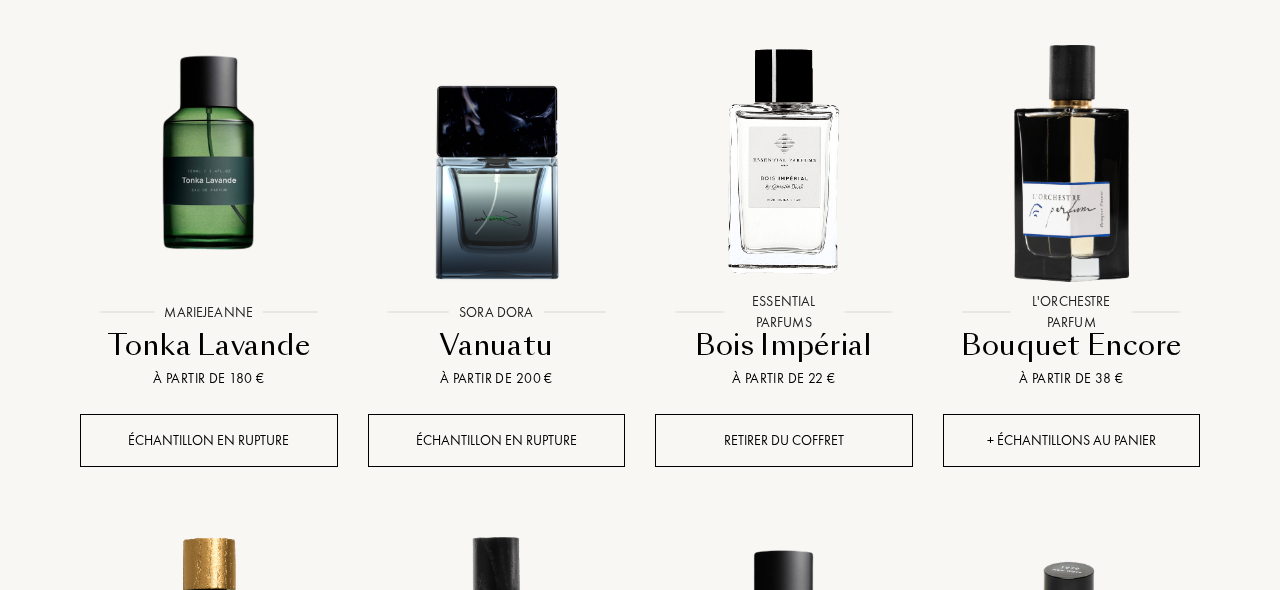 click on "+ Échantillons au panier" at bounding box center (1072, 440) 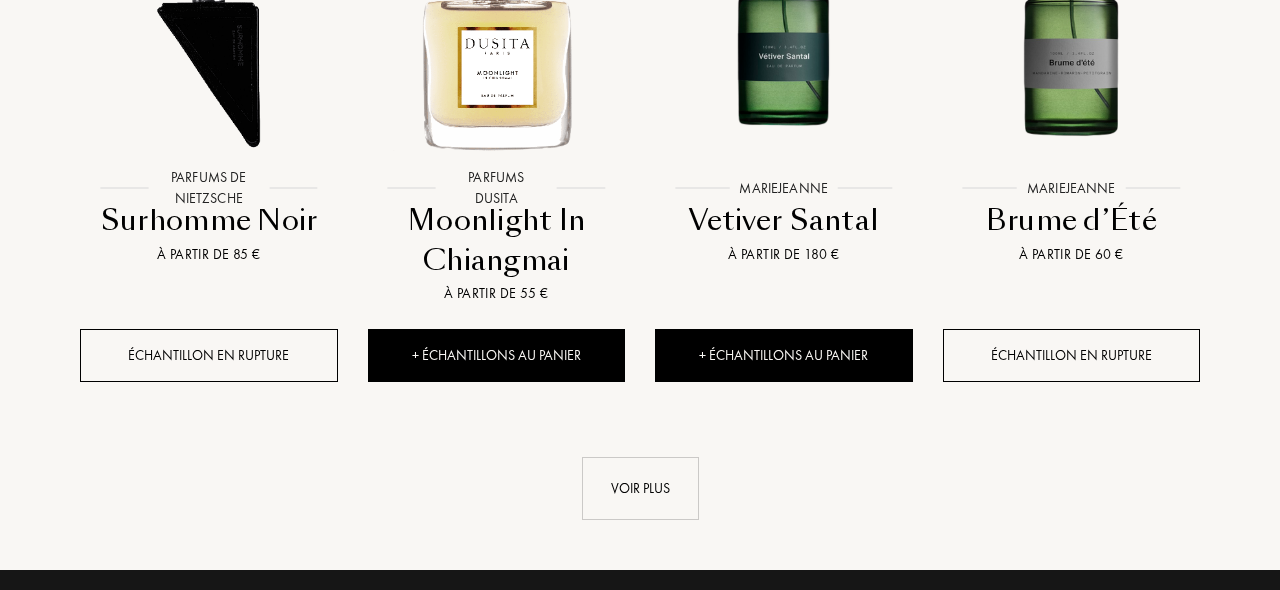 scroll, scrollTop: 15693, scrollLeft: 0, axis: vertical 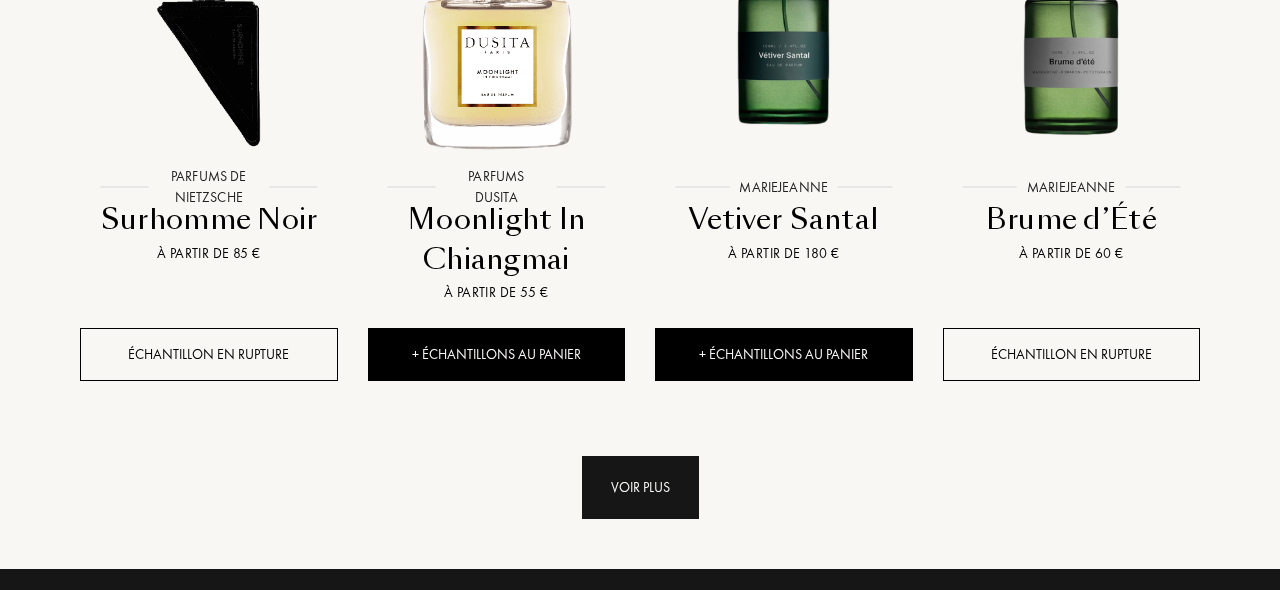 click on "Voir plus" at bounding box center (640, 487) 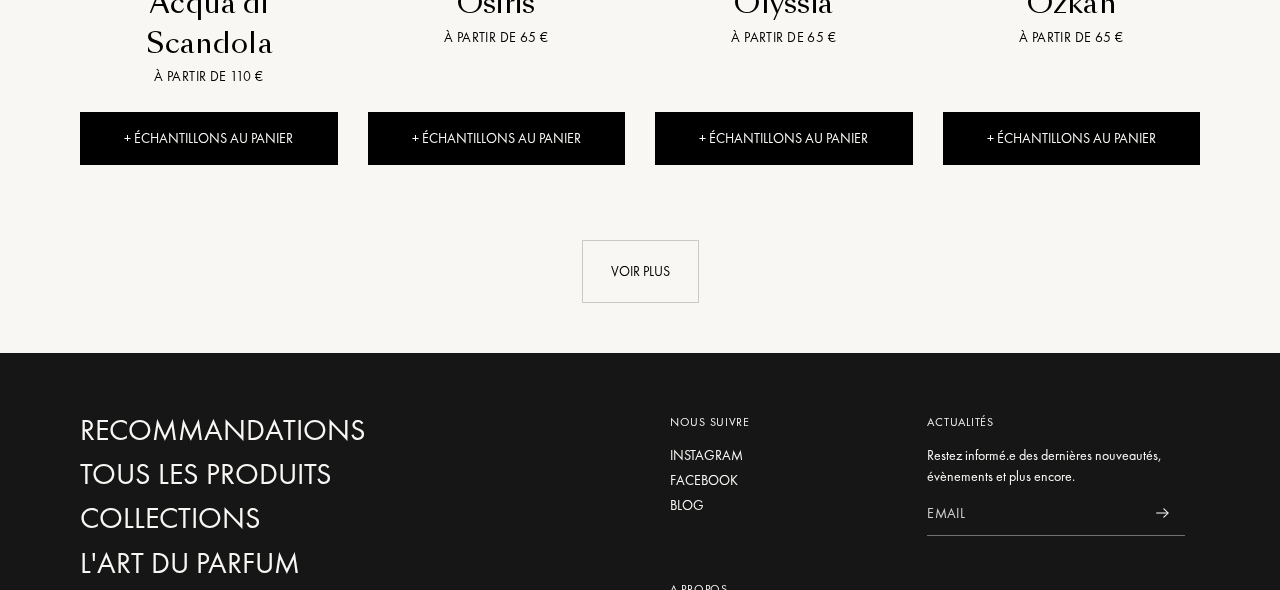 scroll, scrollTop: 17440, scrollLeft: 0, axis: vertical 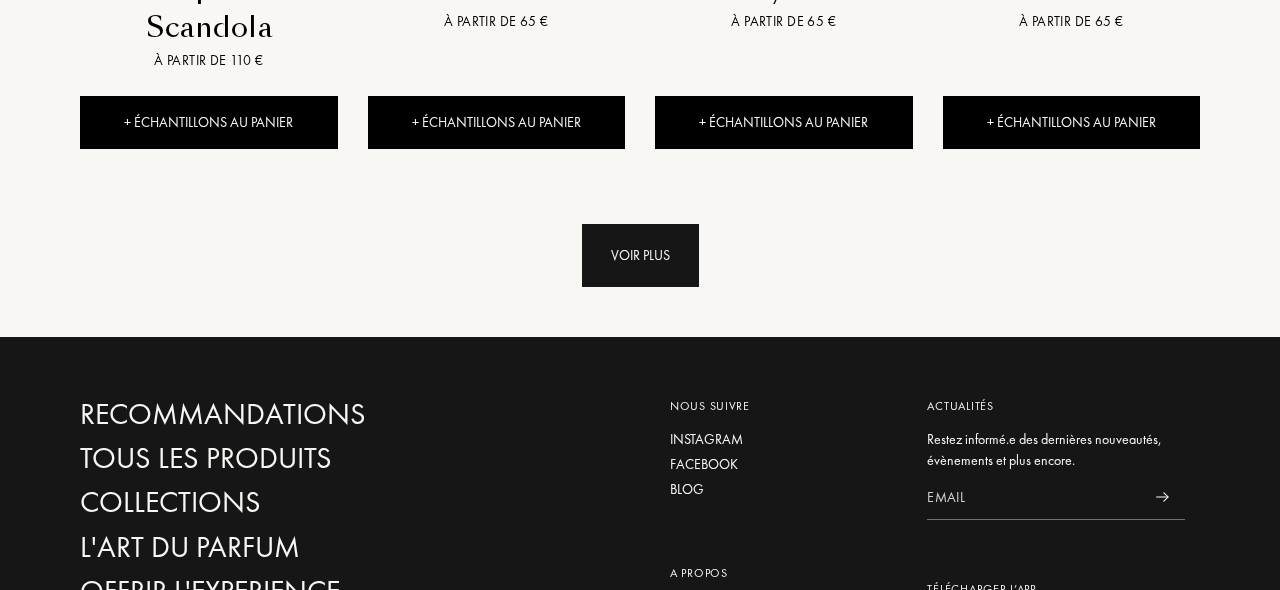 click on "Voir plus" at bounding box center (640, 255) 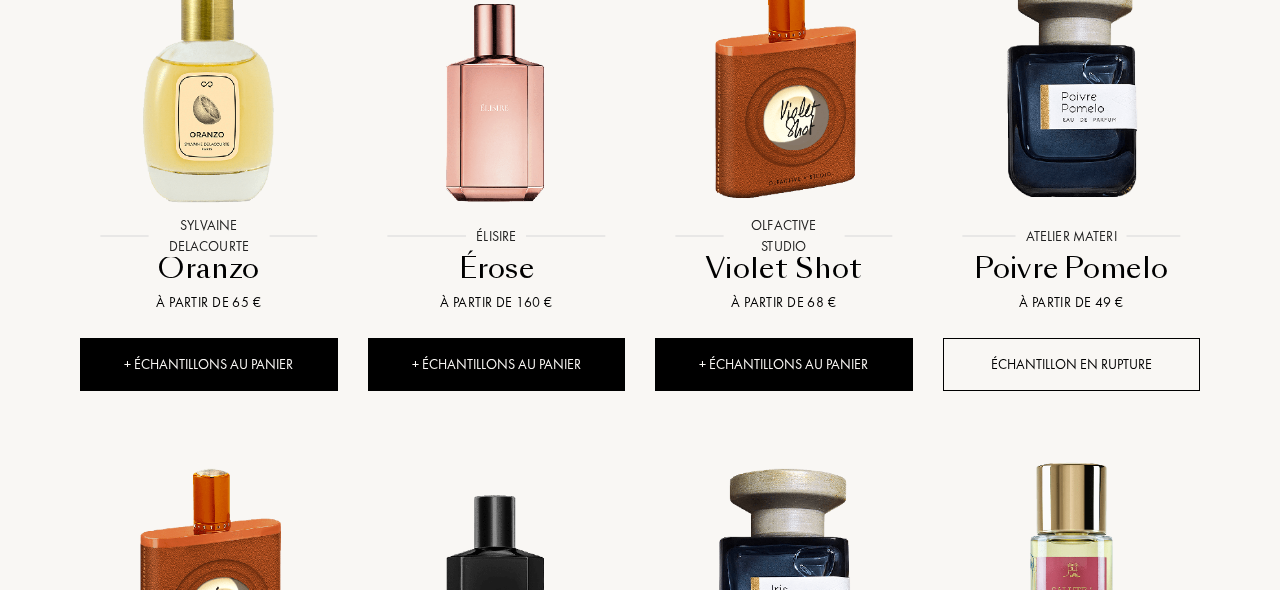 scroll, scrollTop: 18183, scrollLeft: 0, axis: vertical 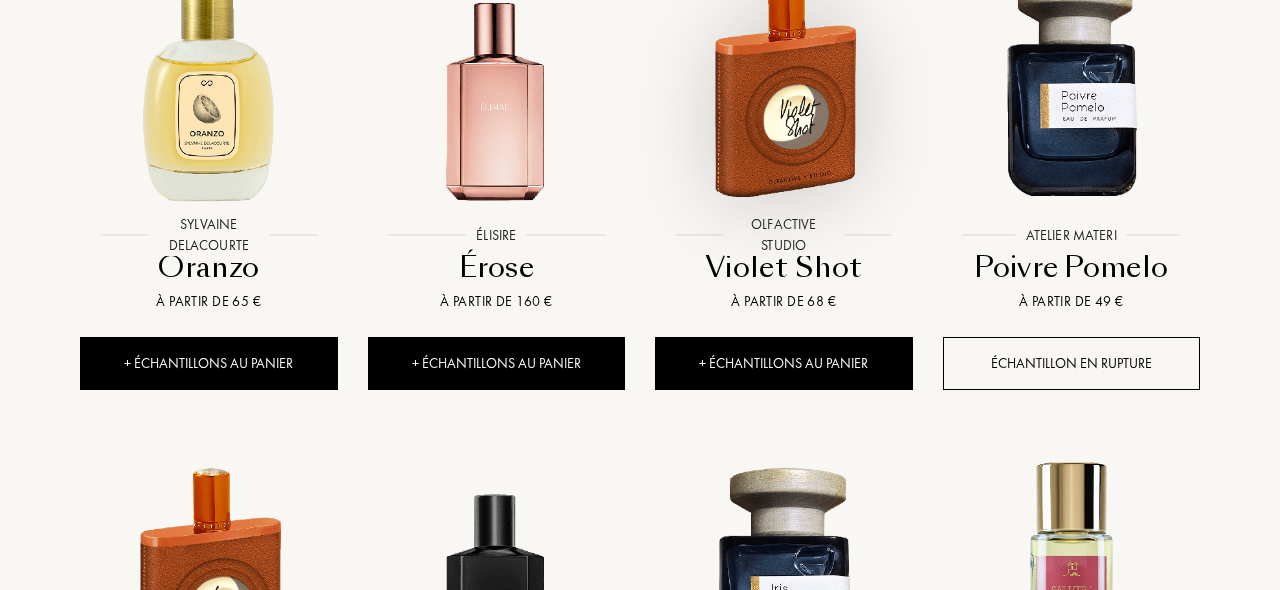 click at bounding box center [783, 84] 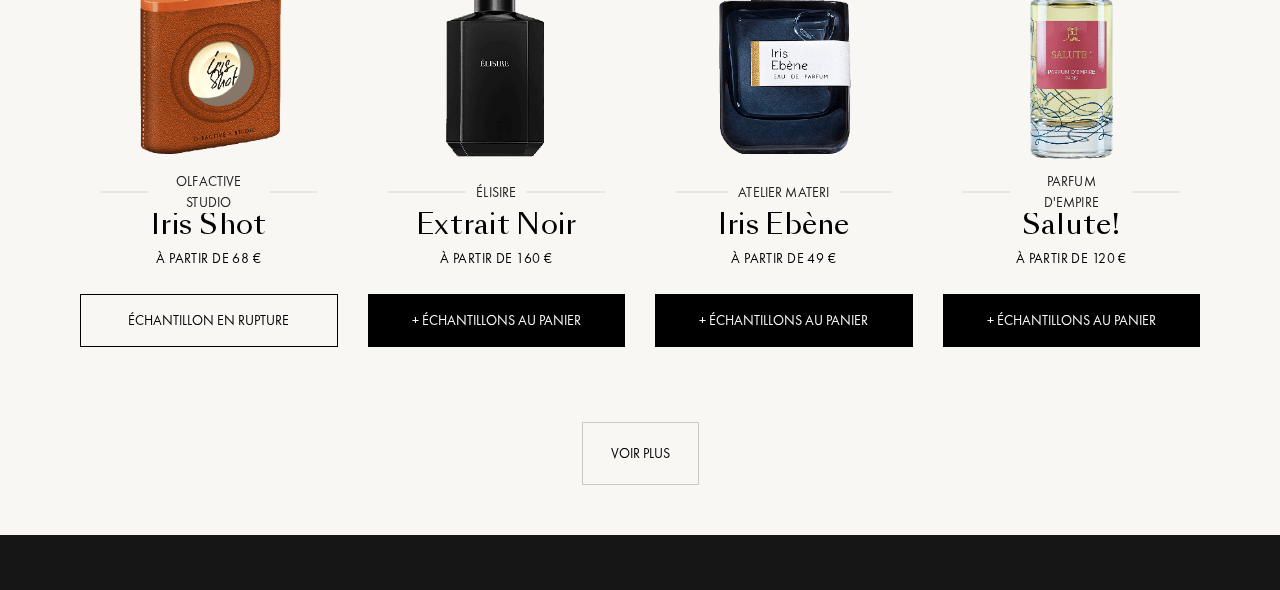 scroll, scrollTop: 18731, scrollLeft: 0, axis: vertical 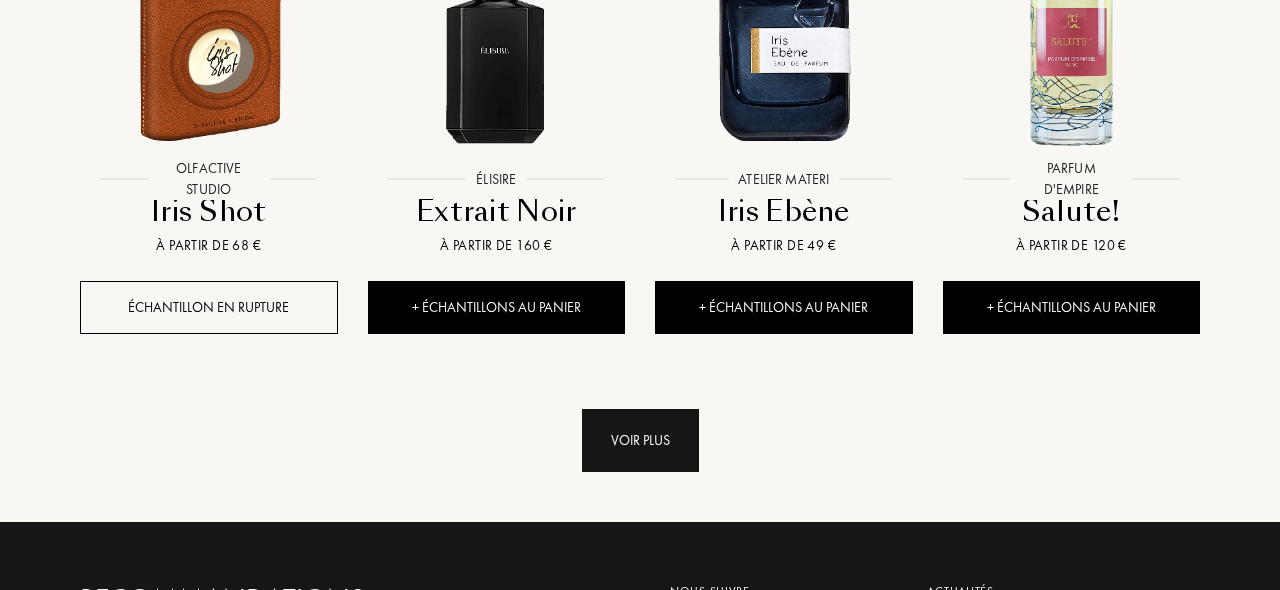 click on "Voir plus" at bounding box center [640, 440] 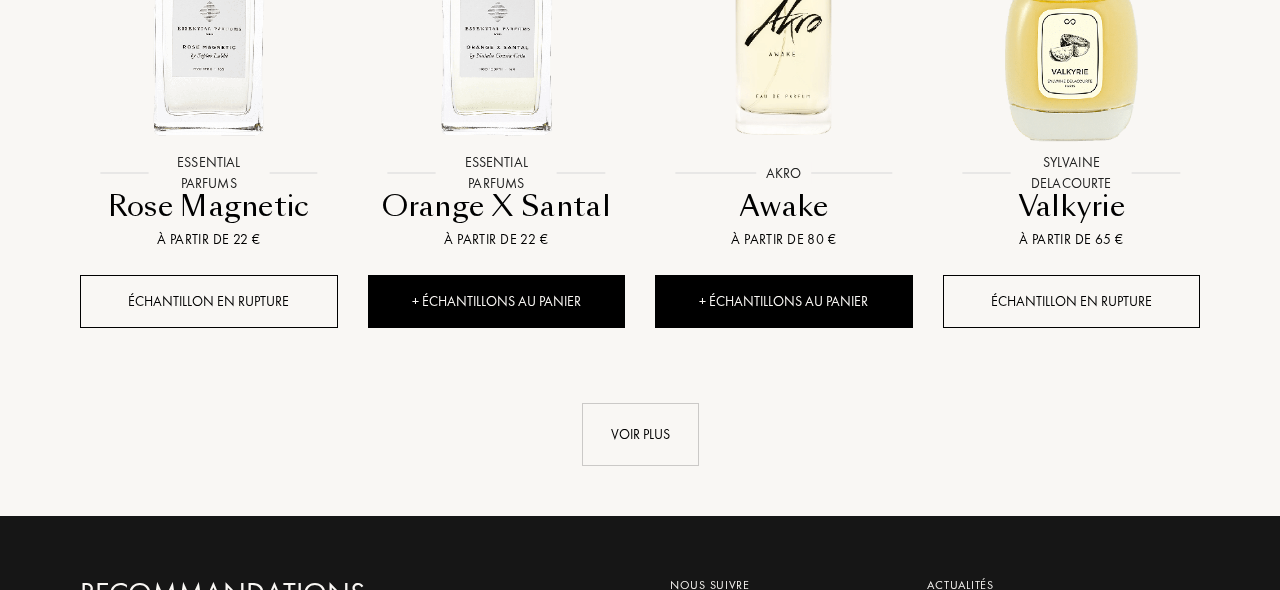 scroll, scrollTop: 20213, scrollLeft: 0, axis: vertical 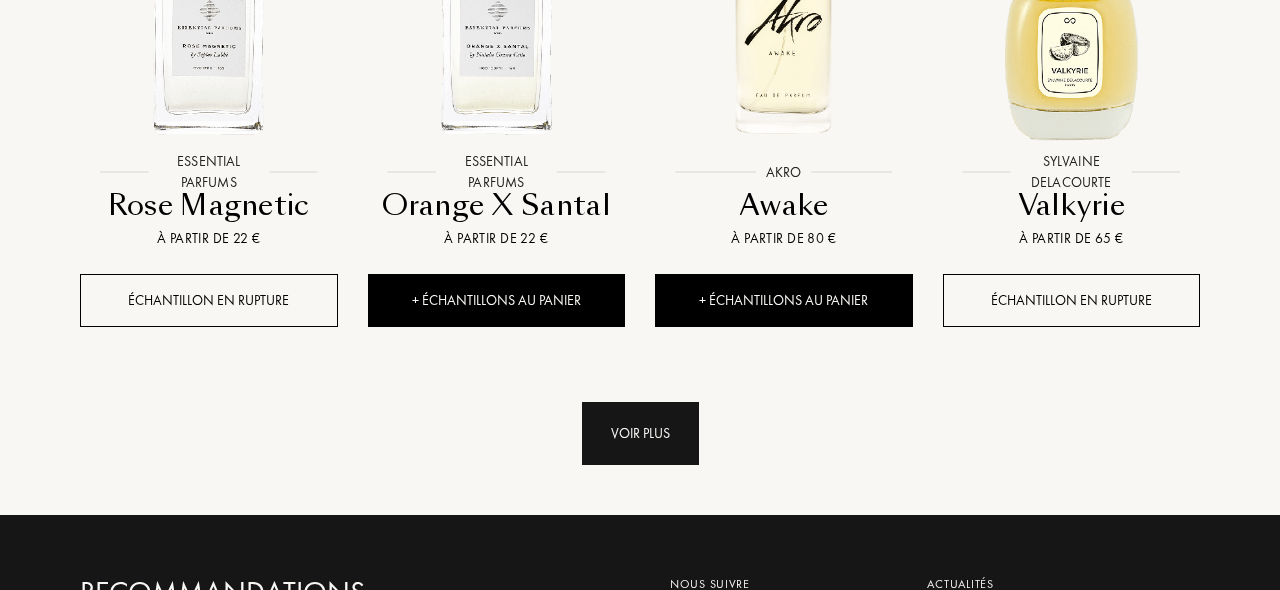 click on "Voir plus" at bounding box center [640, 433] 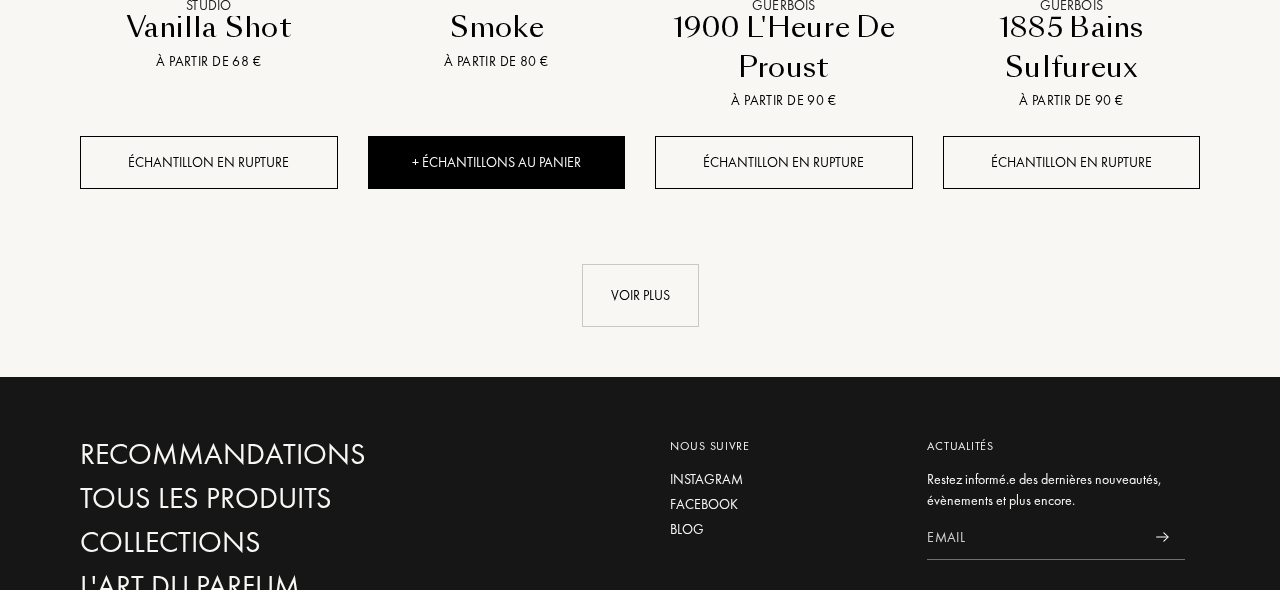 scroll, scrollTop: 21868, scrollLeft: 0, axis: vertical 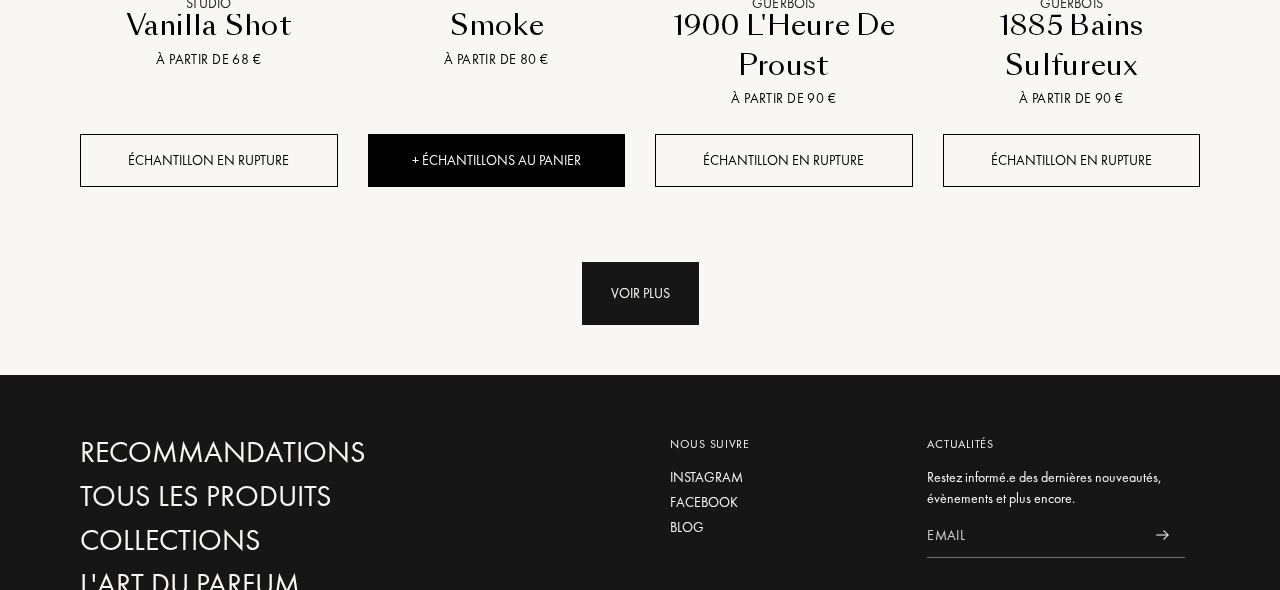 click on "Voir plus" at bounding box center (640, 293) 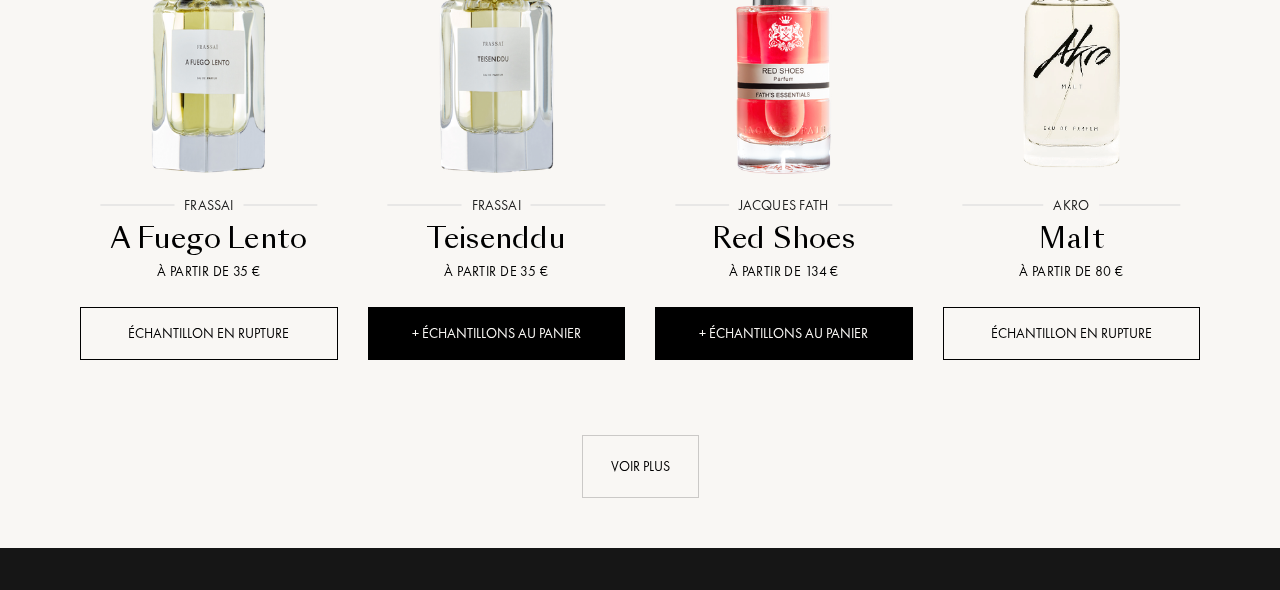 scroll, scrollTop: 23272, scrollLeft: 0, axis: vertical 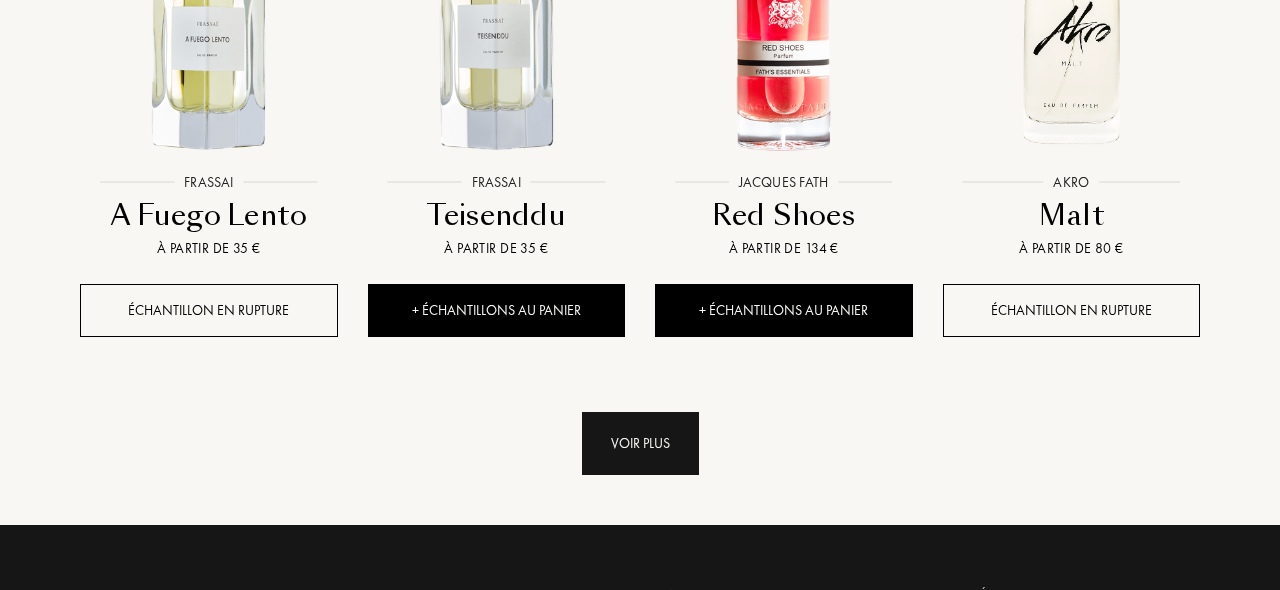 click on "Voir plus" at bounding box center [640, 443] 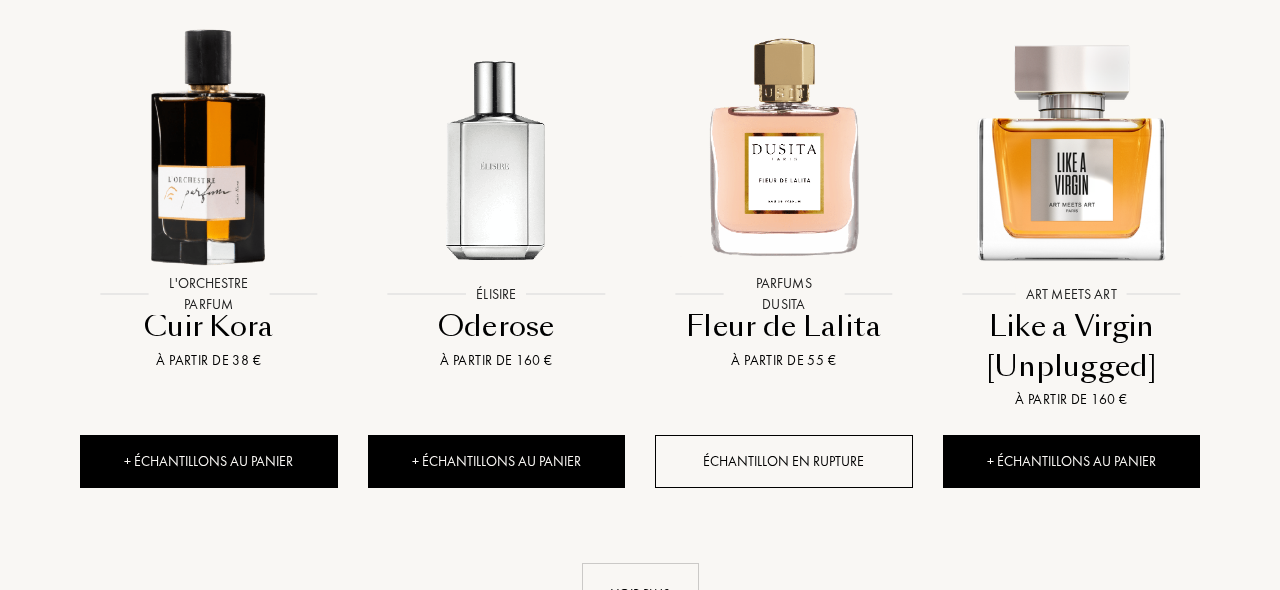 scroll, scrollTop: 24634, scrollLeft: 0, axis: vertical 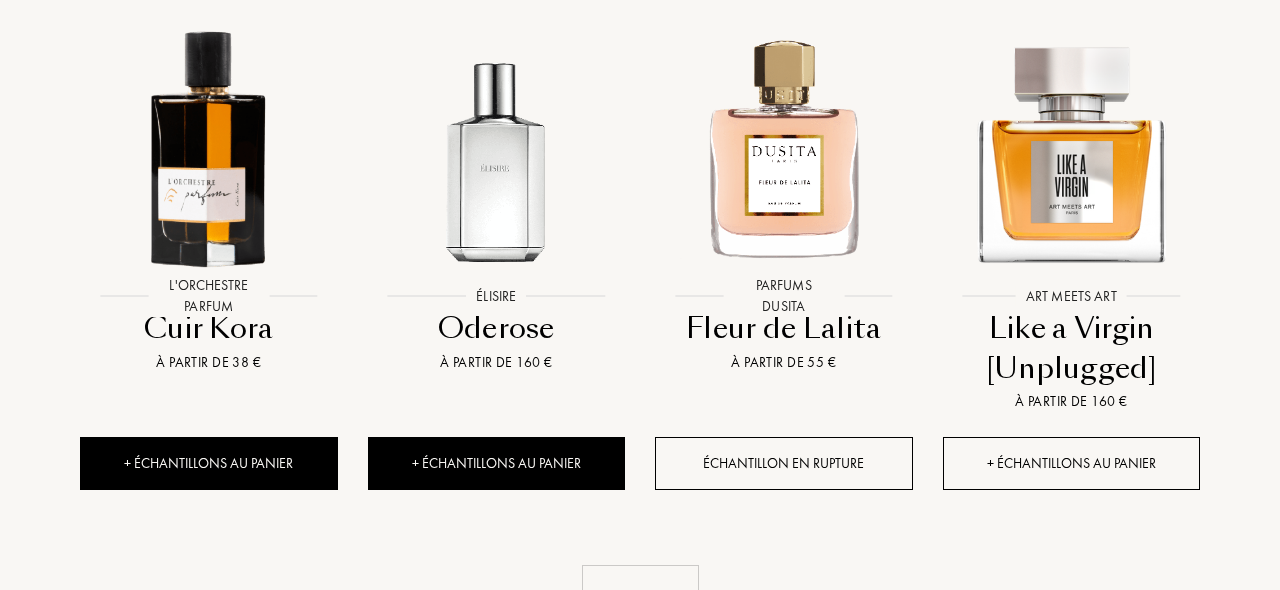 click on "+ Échantillons au panier" at bounding box center [1072, 463] 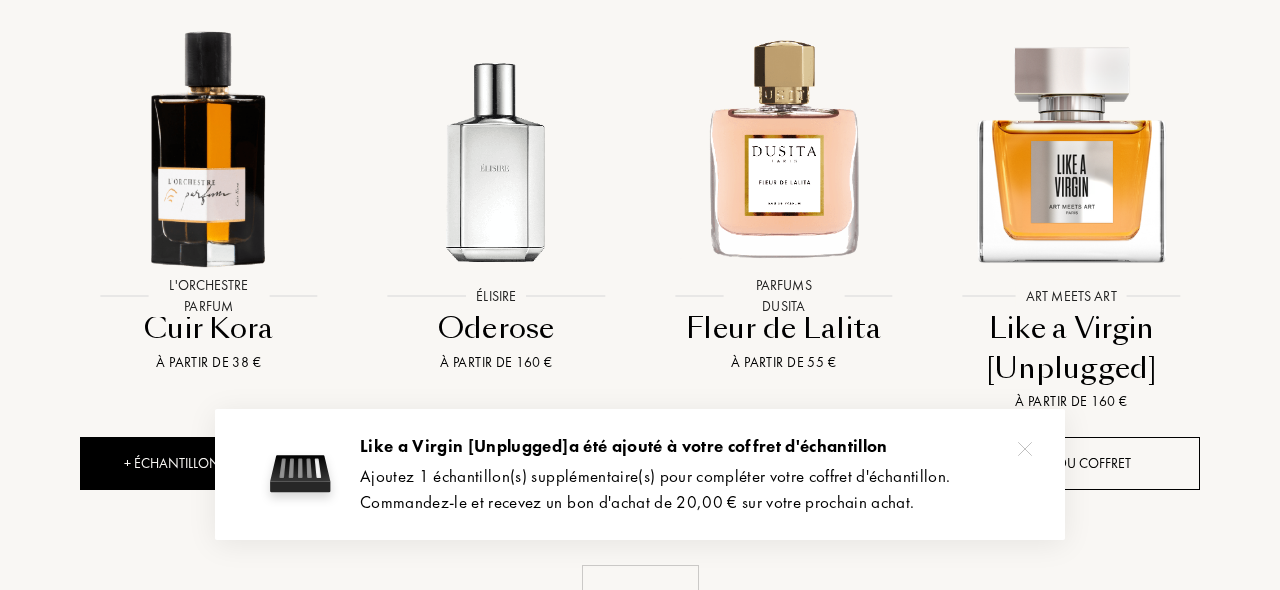 click on "Trouvez votre   Grand Cru Trouvez votre Grand Cru Like a Virgin [Unplugged]  a été ajouté à votre coffret d'échantillon Ajoutez 1 échantillon(s) supplémentaire(s) pour compléter votre coffret d'échantillon. Commandez-le et recevez un bon d'achat de 20,00 € sur votre prochain achat. budget 0  -  200 € /50mL saisons Toutes saisons Saisons chaudes Saisons froides occasions Tous usages Pour sortir Pour le bureau marques Akro Art Meets Art Atelier Materi Baruti Binet-Papillon Cépages Parfums Élisire Essential Parfums Fabbrica Della Musa Frassai Goldfield & Banks Hellenist ICONOFLY Jacques Fath L'Orchestre Parfum Les Bains Guerbois MarieJeanne Olfactive Studio Olibanum Parfum d'Empire Parfums de Nietzsche Parfums Dusita Sora Dora Sous le Manteau Sylvaine Delacourte Ulrich Lang univers Univers Voyages & paysages 24 Concepts & abstractions 13 Parfum en musique 18 Casseurs de code 14 Chic parisien 42 Récits d'Orient 13 Mysticisme & spiritualité 10 L'histoire revisitée 20 Tradition & artisanat 79 15" at bounding box center [640, -12003] 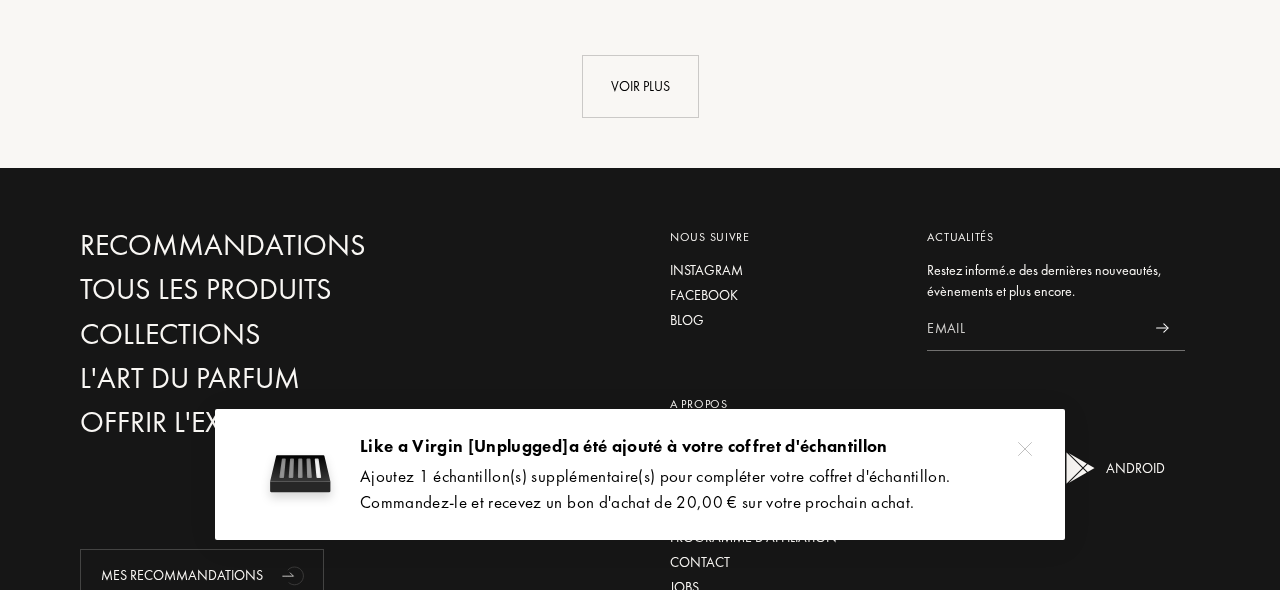 scroll, scrollTop: 25141, scrollLeft: 0, axis: vertical 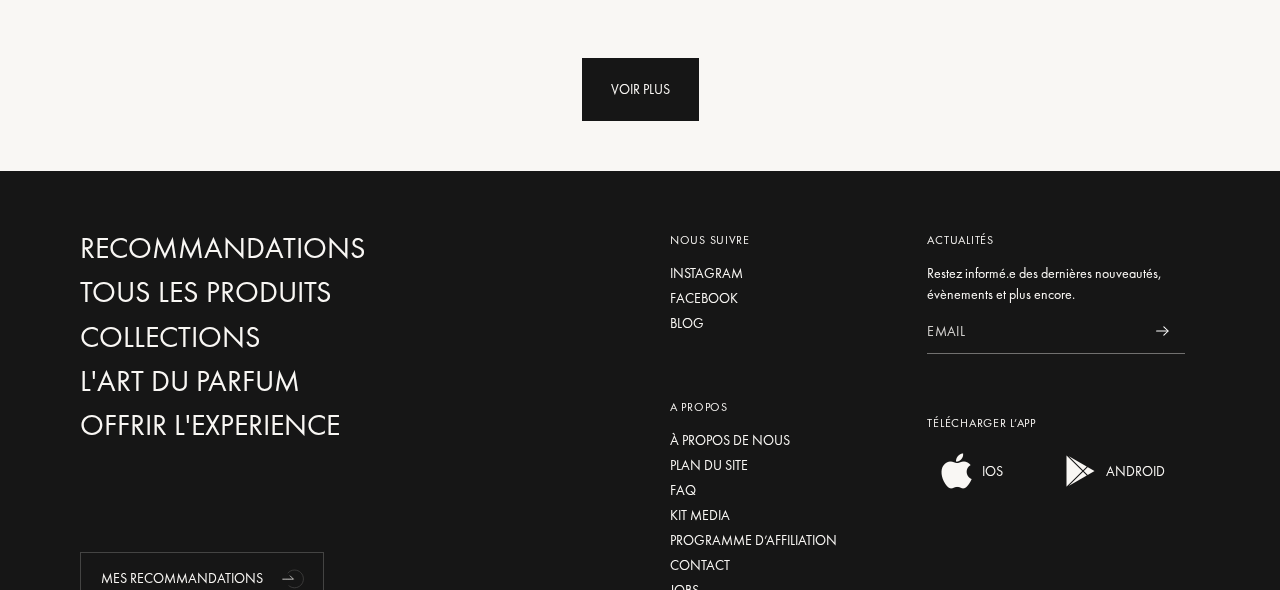 click on "Voir plus" at bounding box center (640, 89) 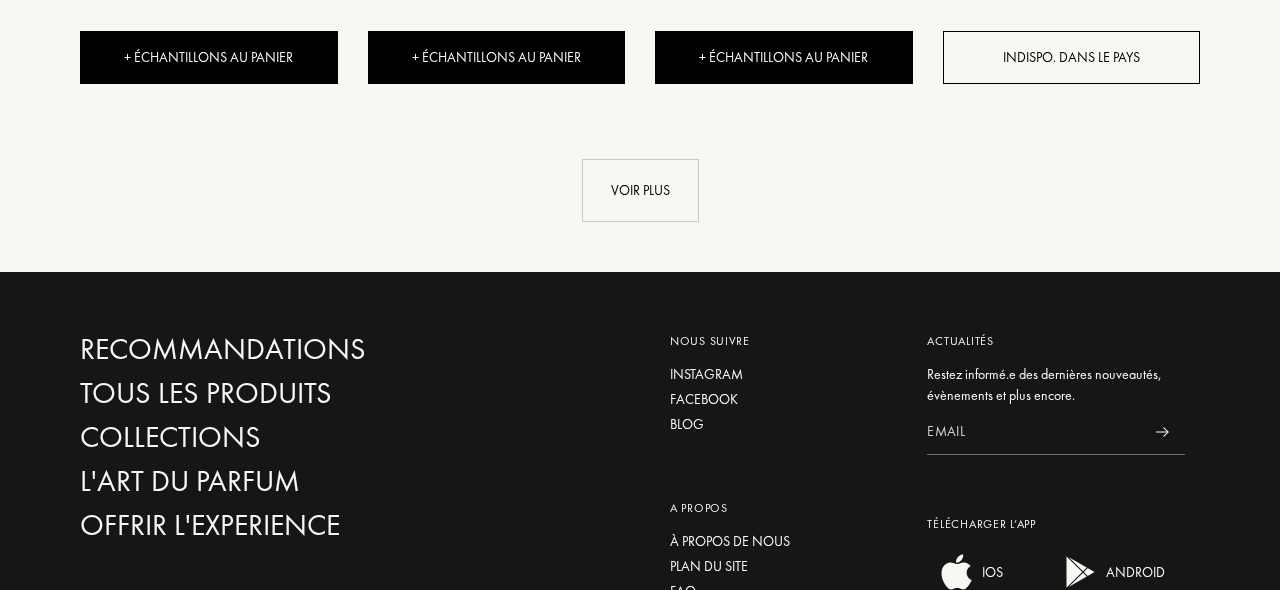scroll, scrollTop: 26622, scrollLeft: 0, axis: vertical 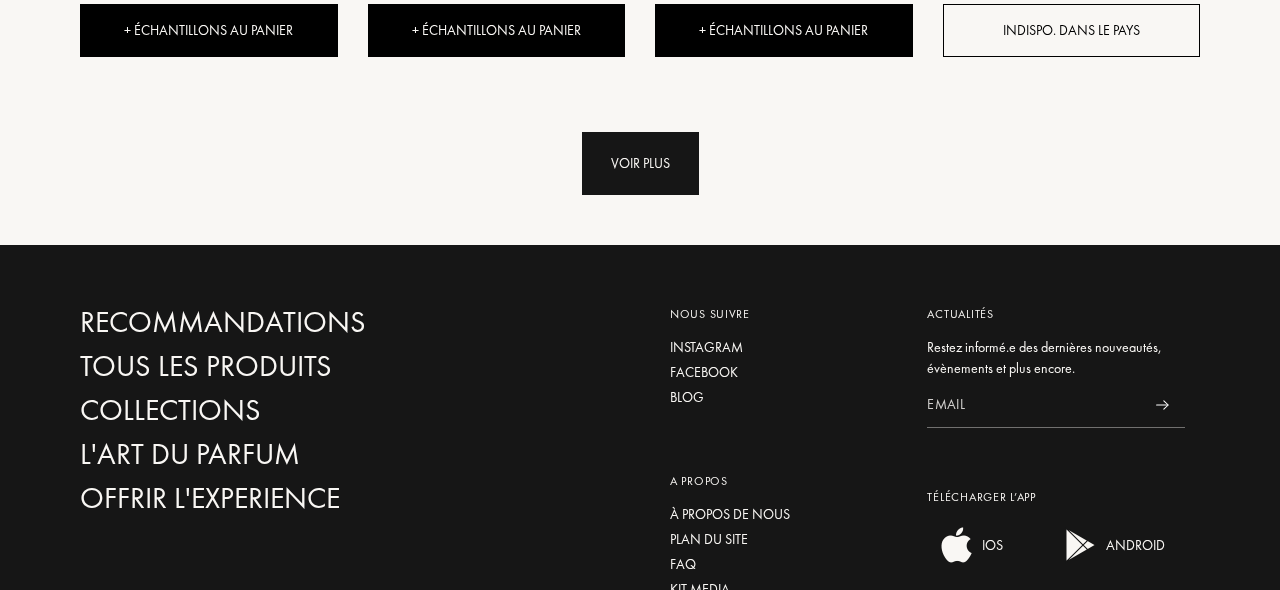click on "Voir plus" at bounding box center (640, 163) 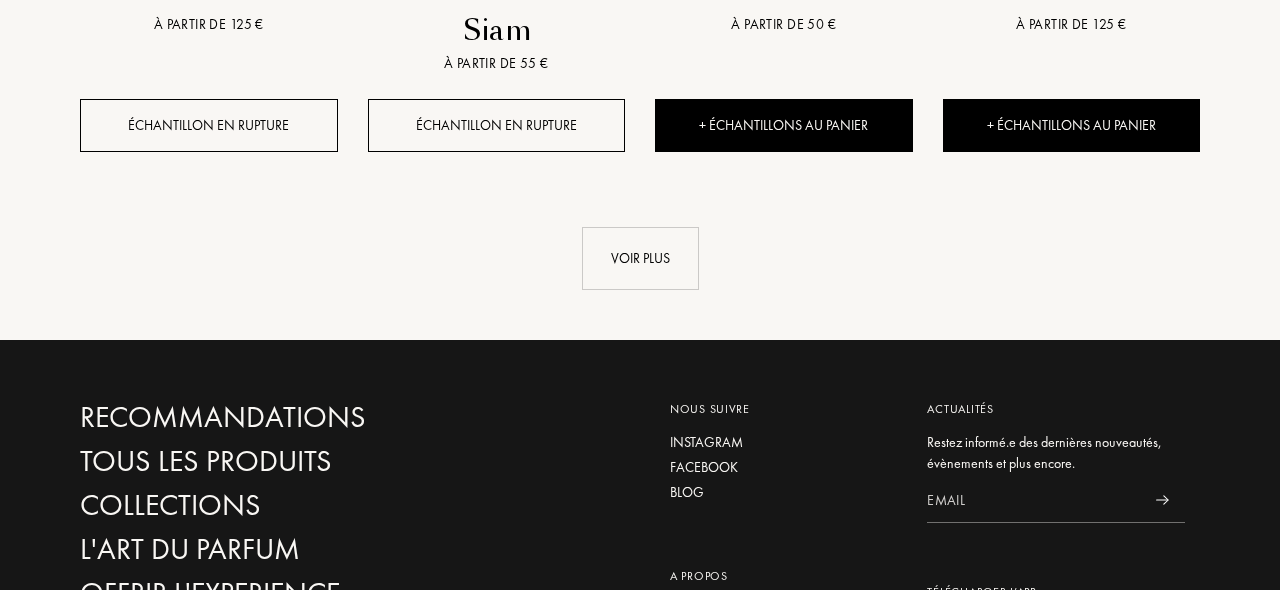 scroll, scrollTop: 28096, scrollLeft: 0, axis: vertical 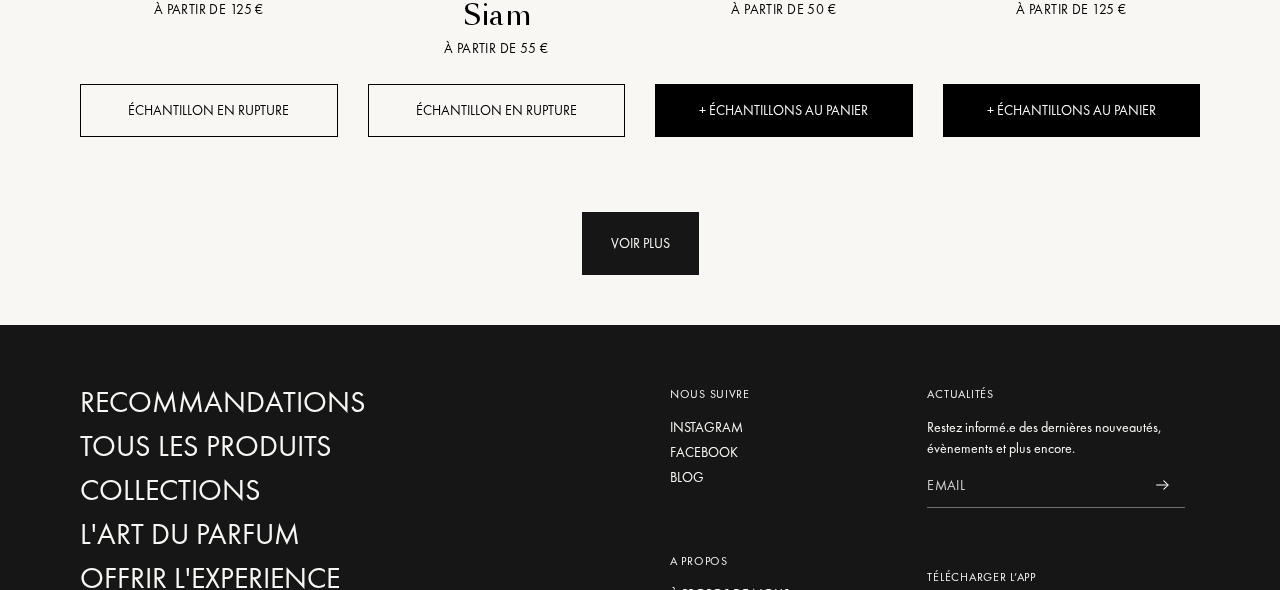 click on "Voir plus" at bounding box center (640, 243) 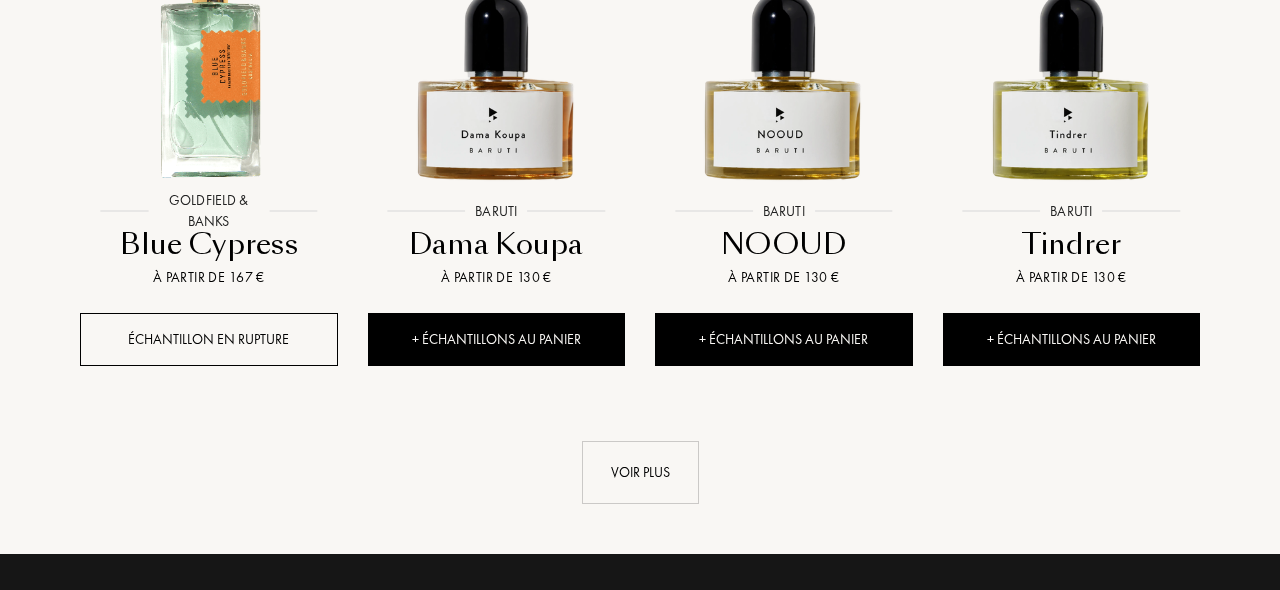 scroll, scrollTop: 29453, scrollLeft: 0, axis: vertical 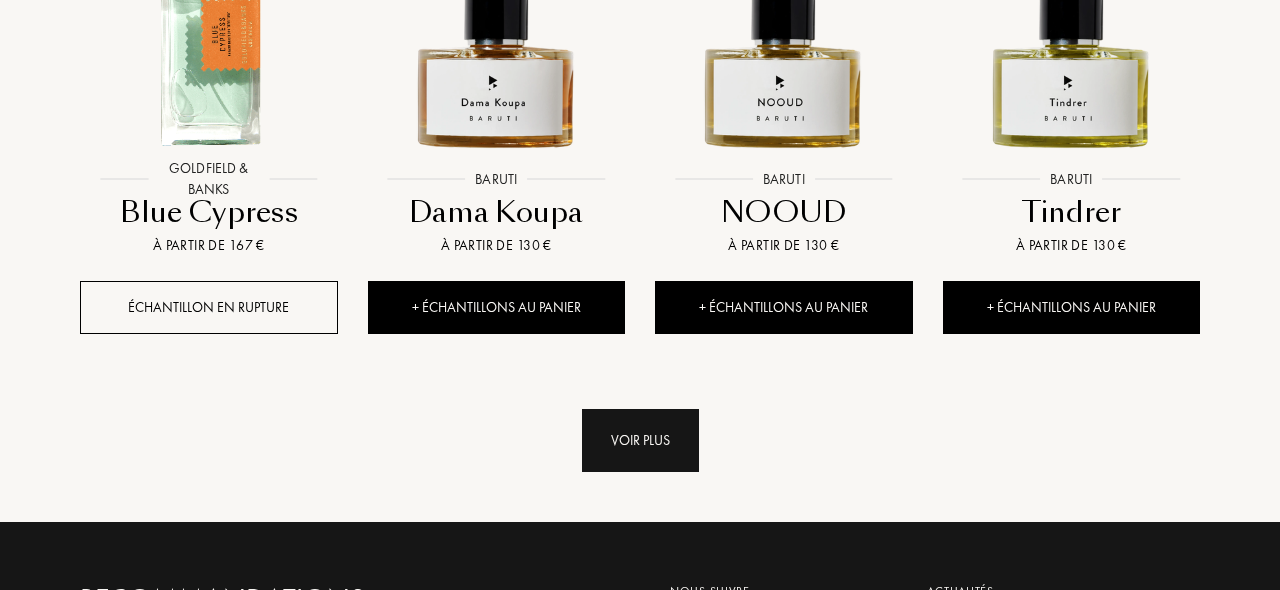 click on "Voir plus" at bounding box center [640, 440] 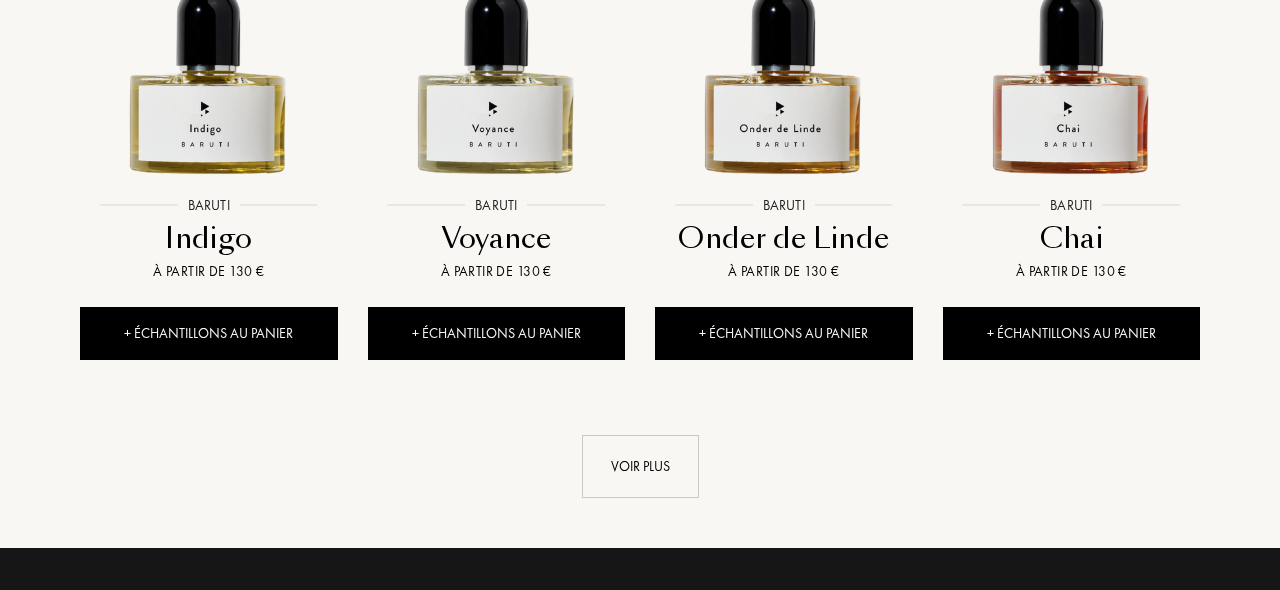 scroll, scrollTop: 30952, scrollLeft: 0, axis: vertical 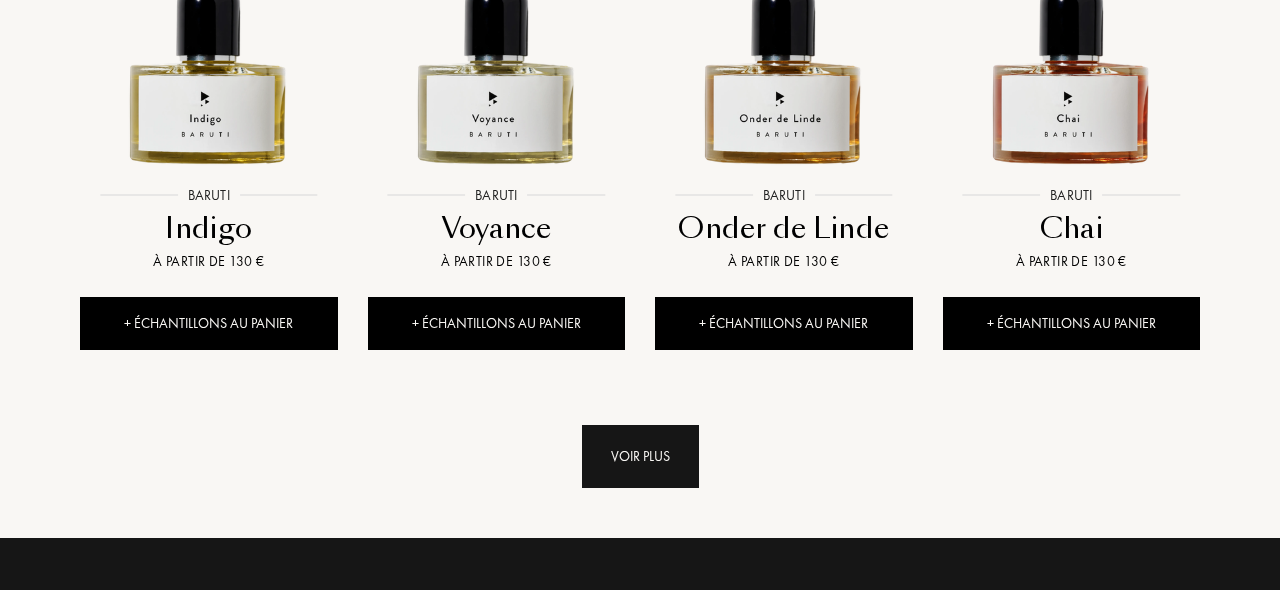 click on "Voir plus" at bounding box center [640, 456] 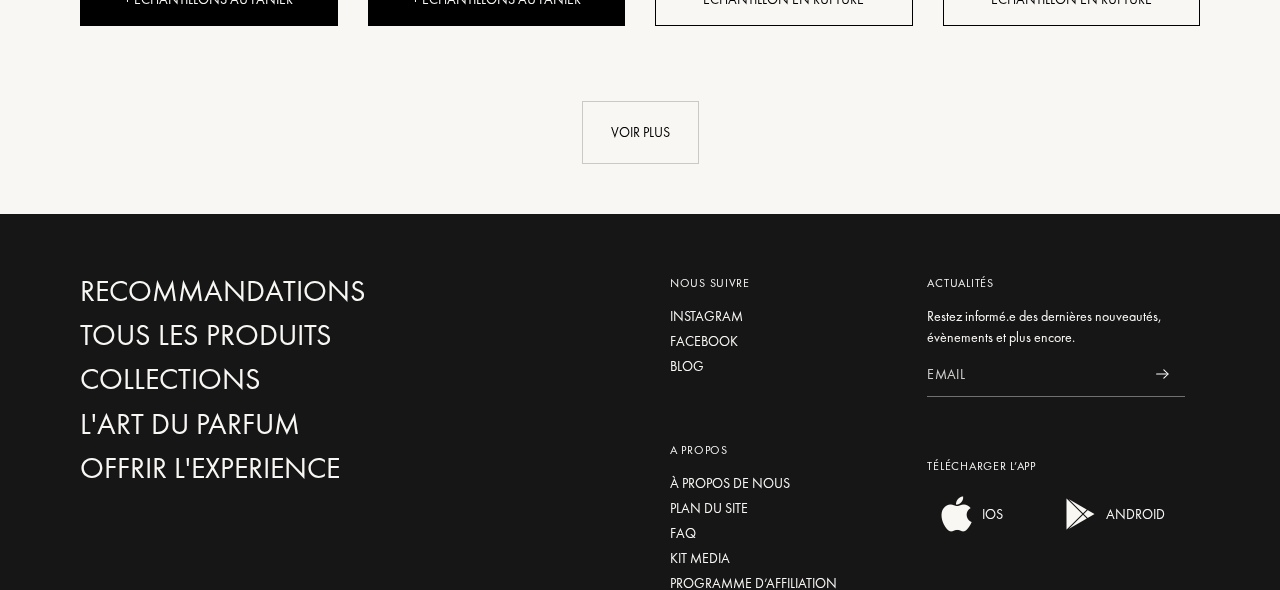 scroll, scrollTop: 32758, scrollLeft: 0, axis: vertical 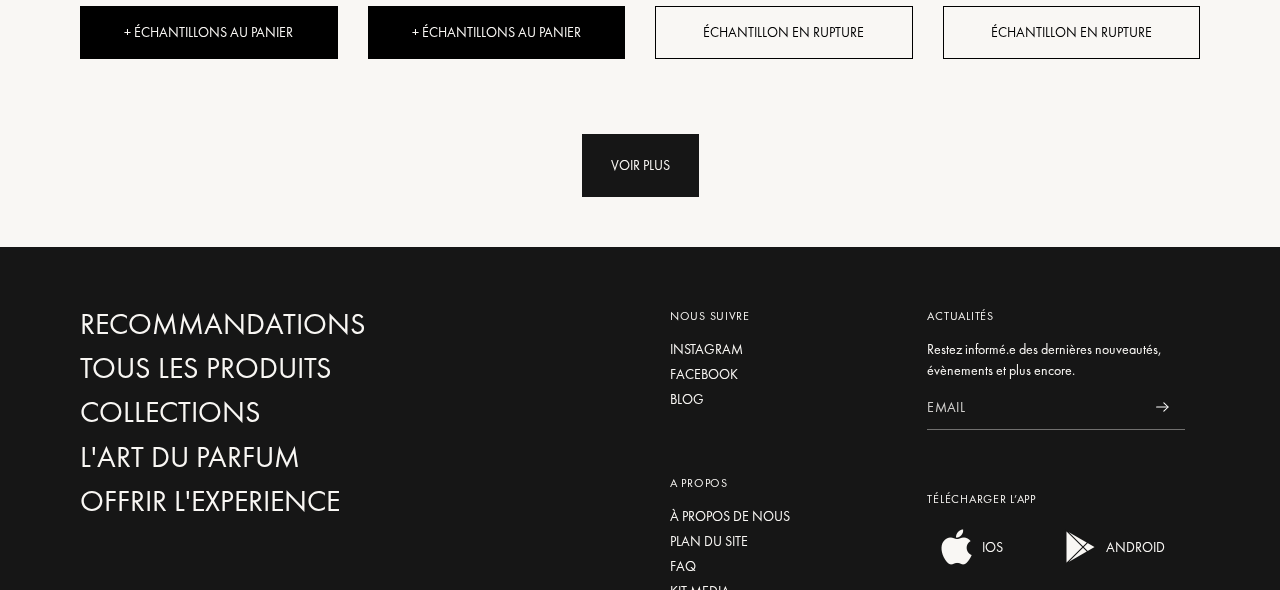 click on "Voir plus" at bounding box center [640, 165] 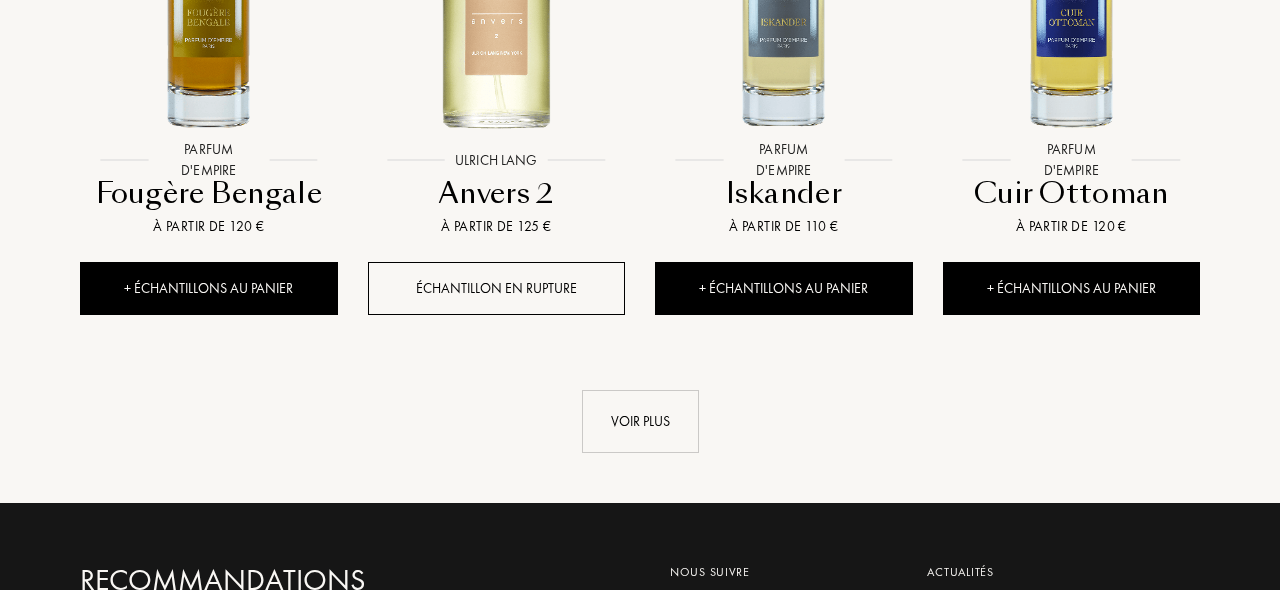 scroll, scrollTop: 34020, scrollLeft: 0, axis: vertical 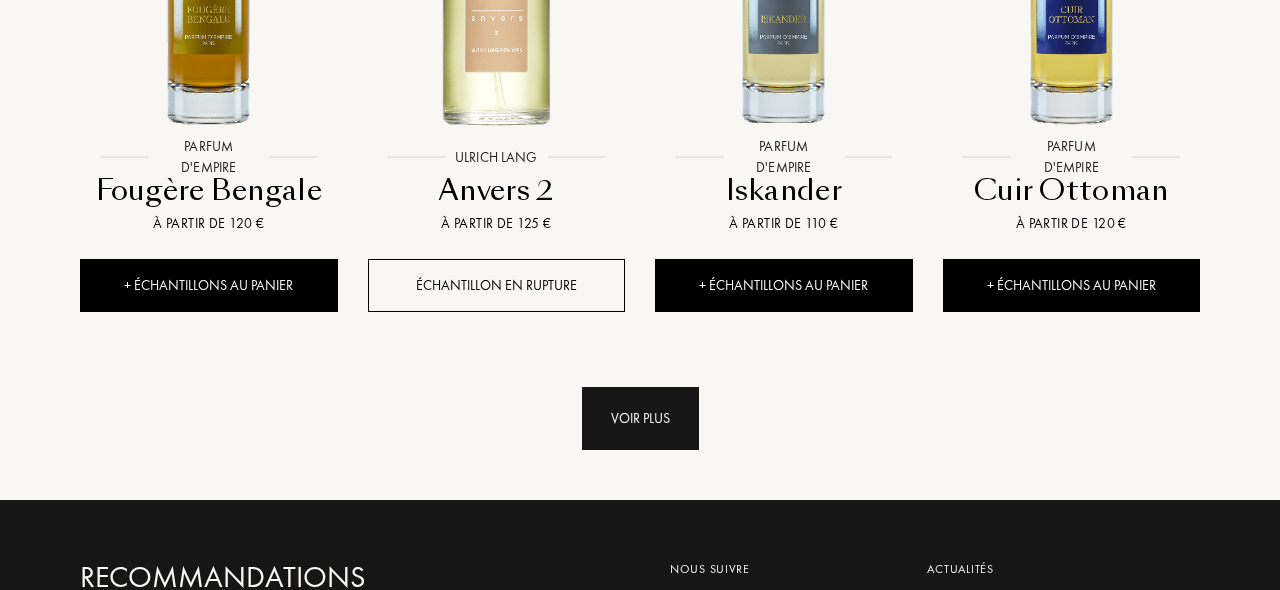 click on "Voir plus" at bounding box center [640, 418] 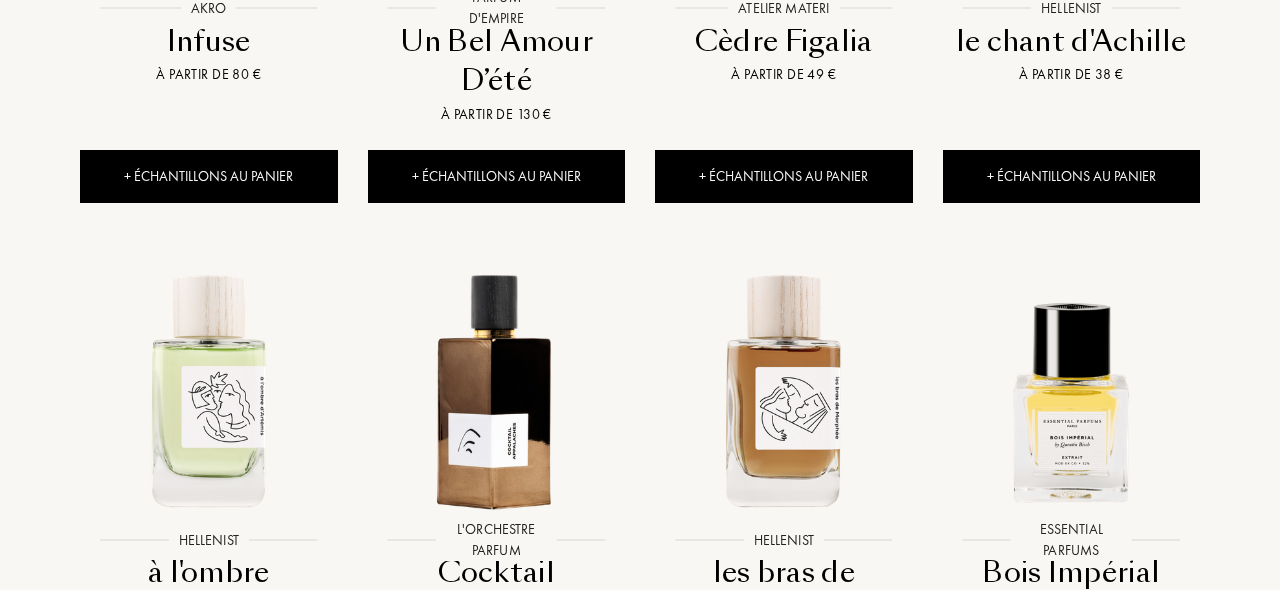 scroll, scrollTop: 0, scrollLeft: 0, axis: both 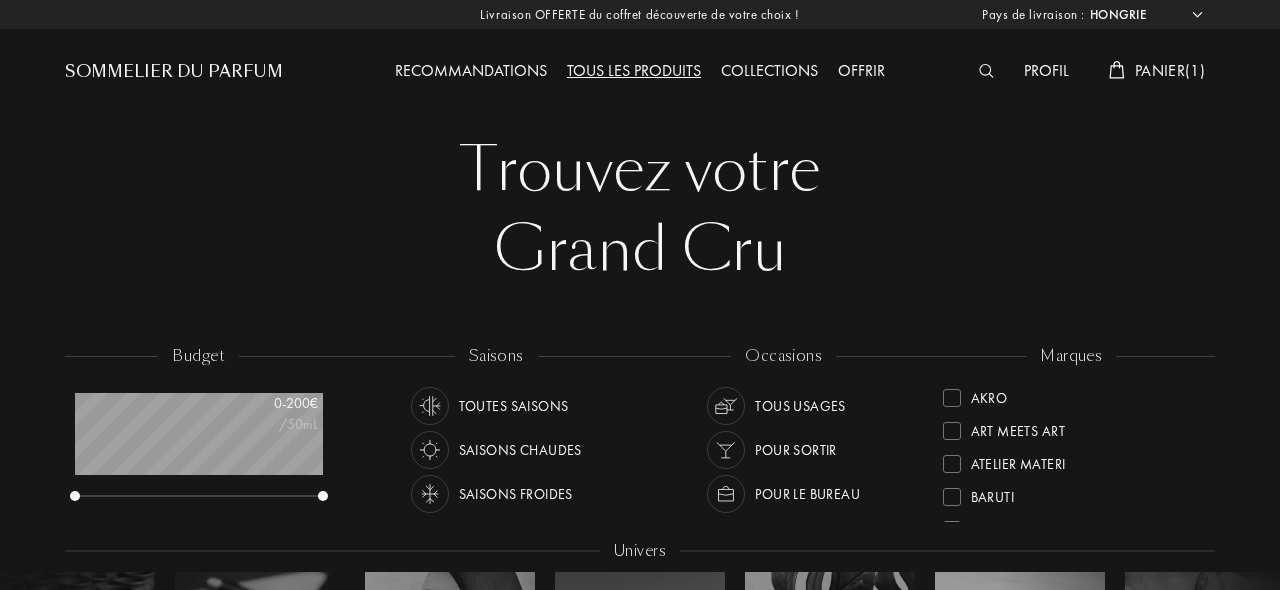 click on "Tous les produits" at bounding box center [634, 72] 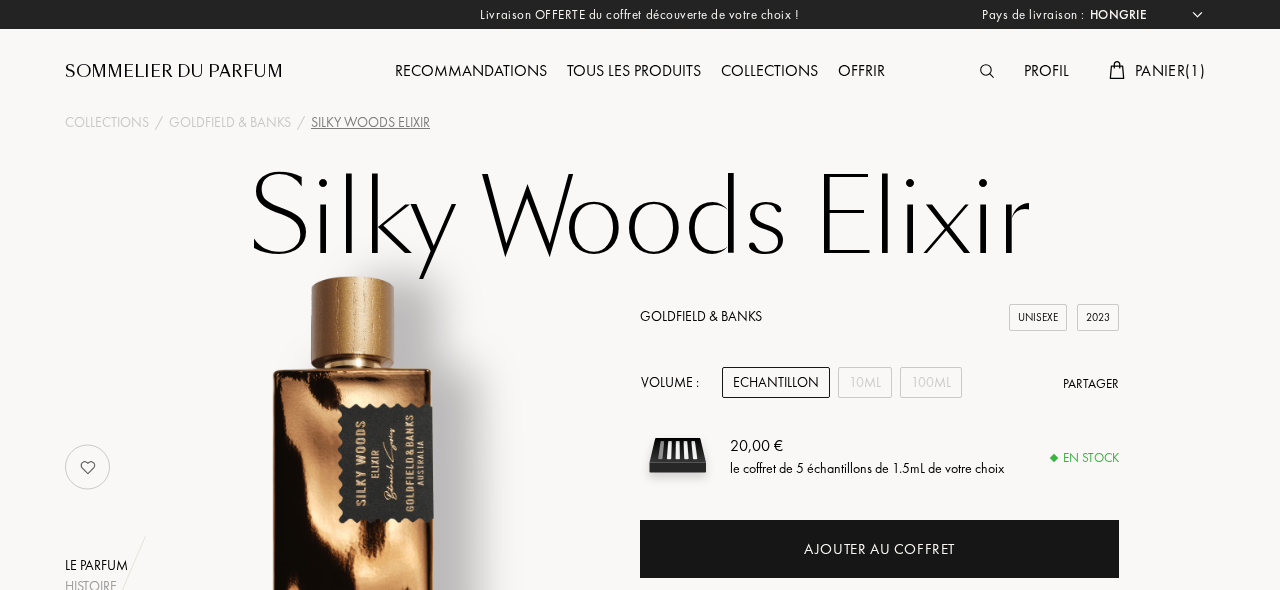 select on "HU" 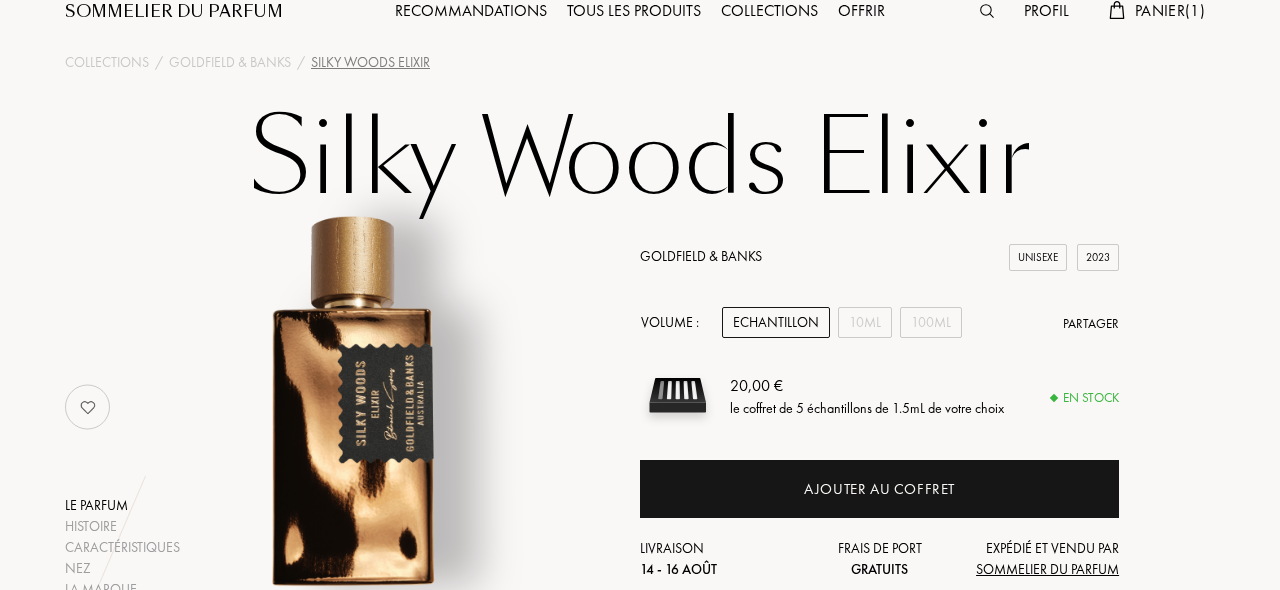 scroll, scrollTop: 100, scrollLeft: 0, axis: vertical 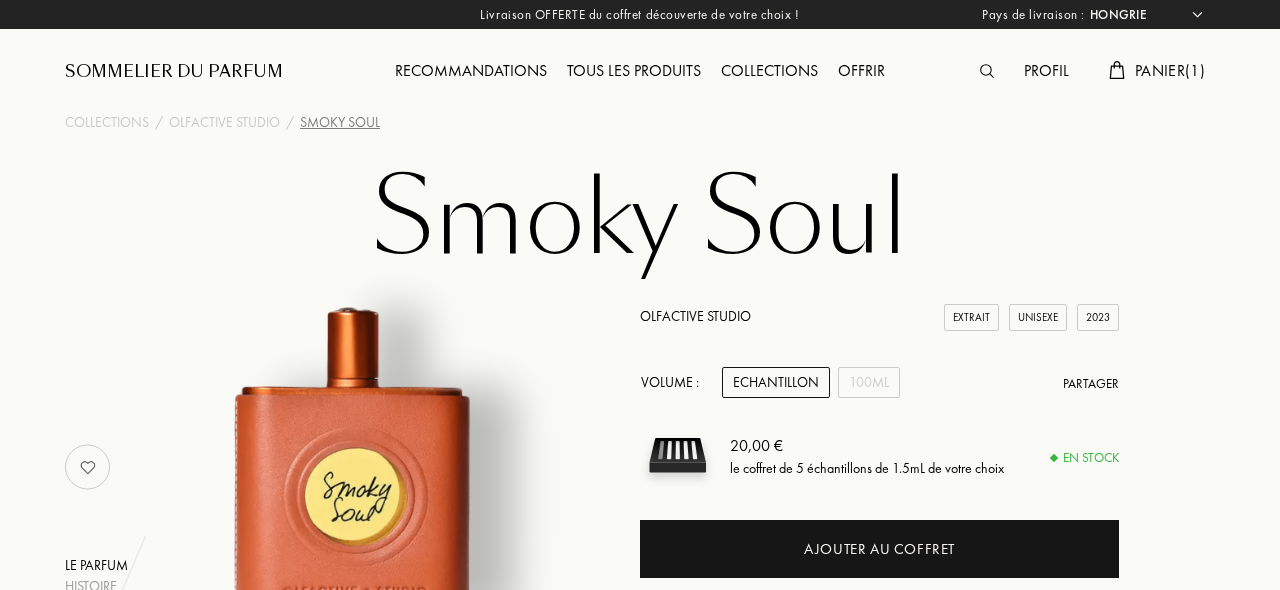 select on "HU" 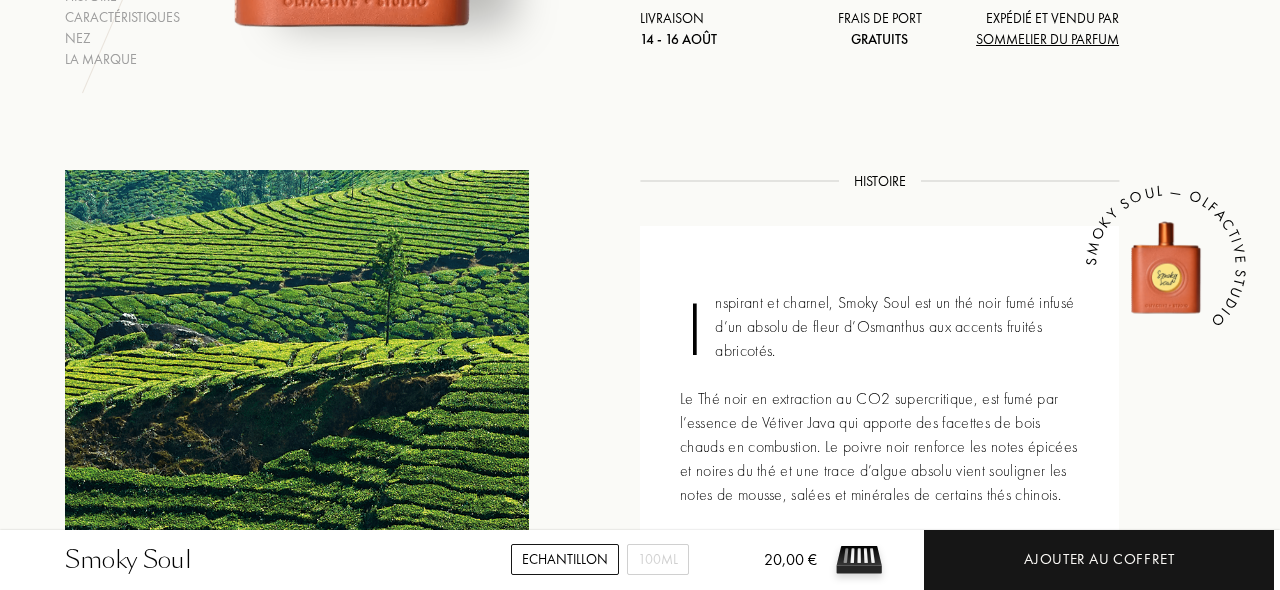 scroll, scrollTop: 592, scrollLeft: 0, axis: vertical 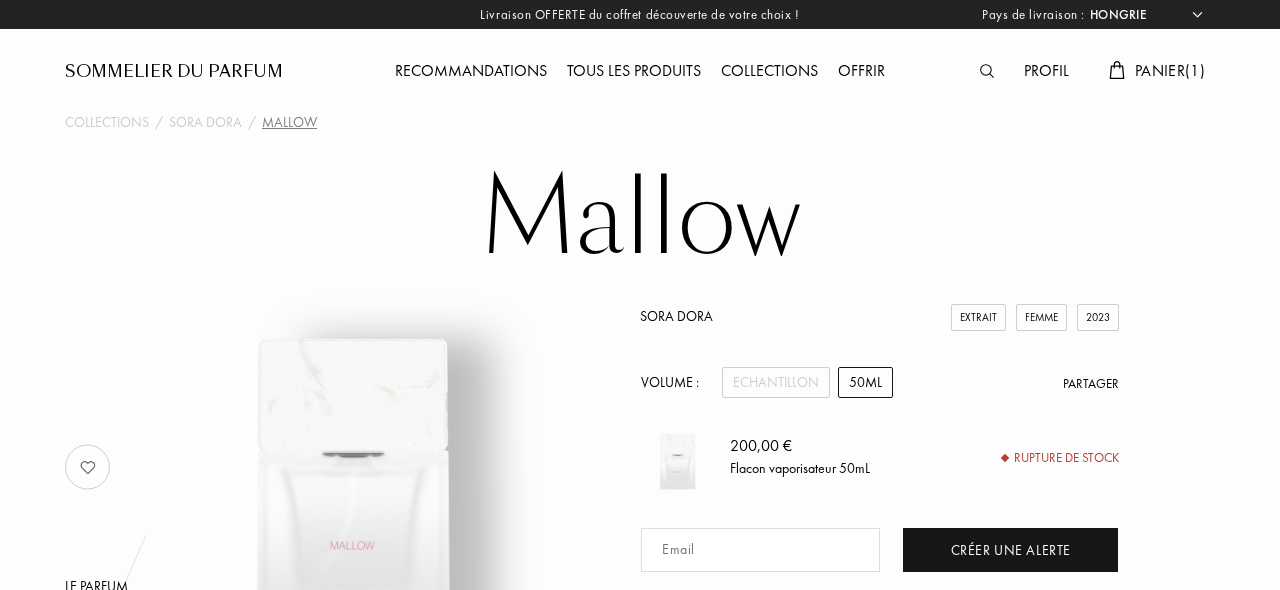 select on "HU" 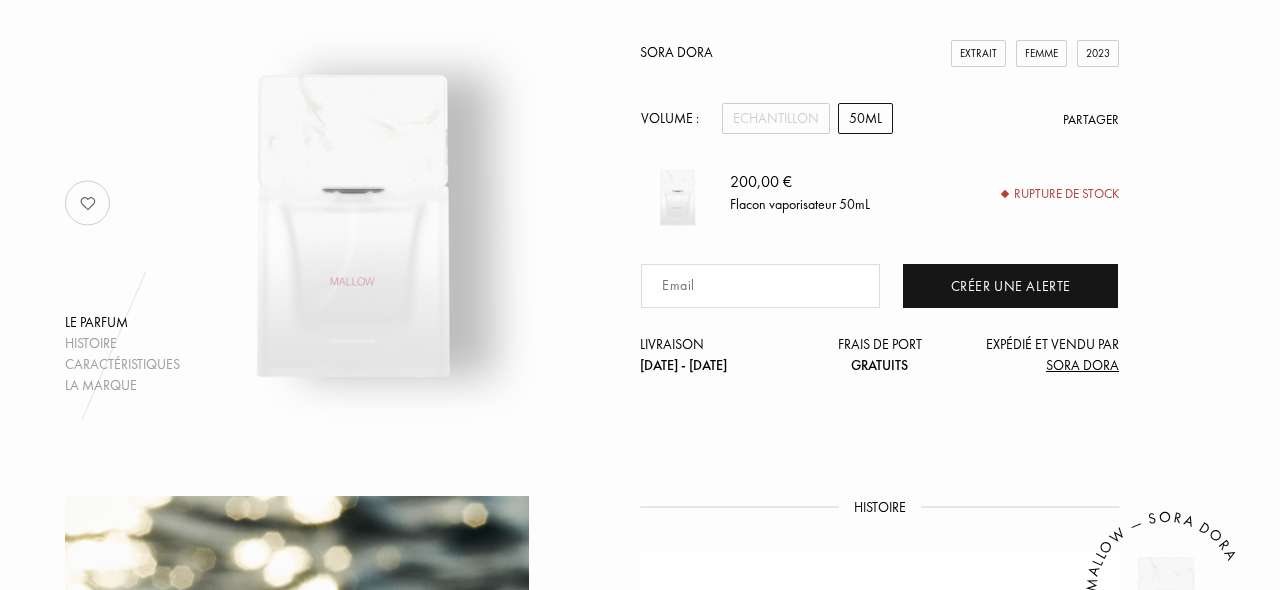 scroll, scrollTop: 0, scrollLeft: 0, axis: both 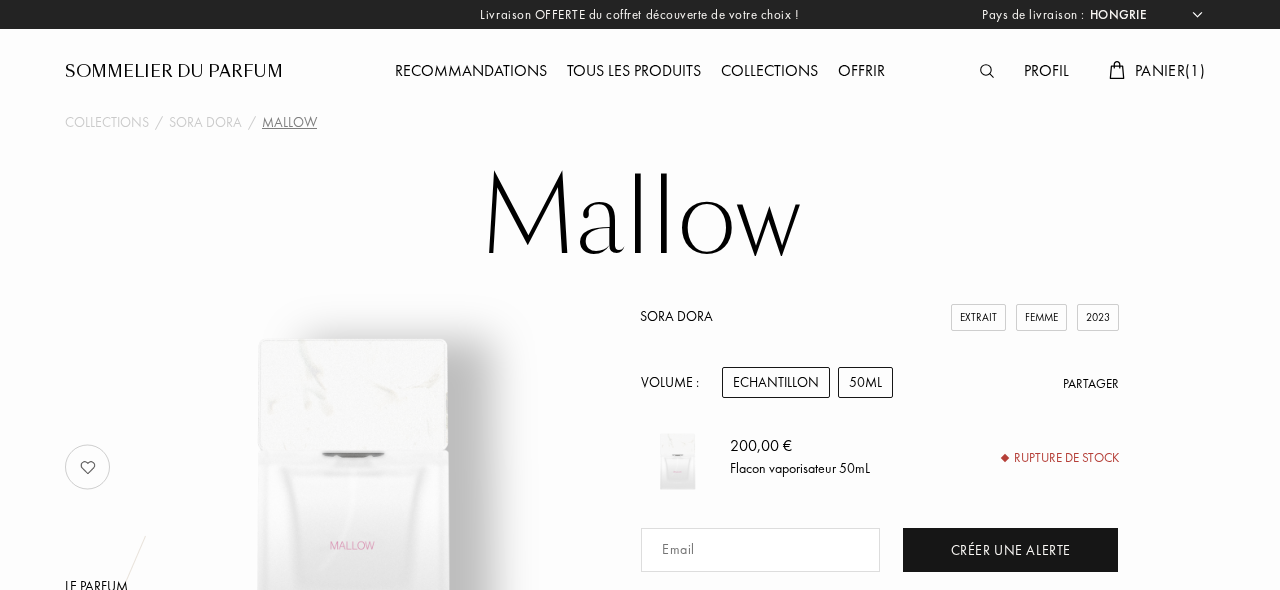 click on "Echantillon" at bounding box center [776, 382] 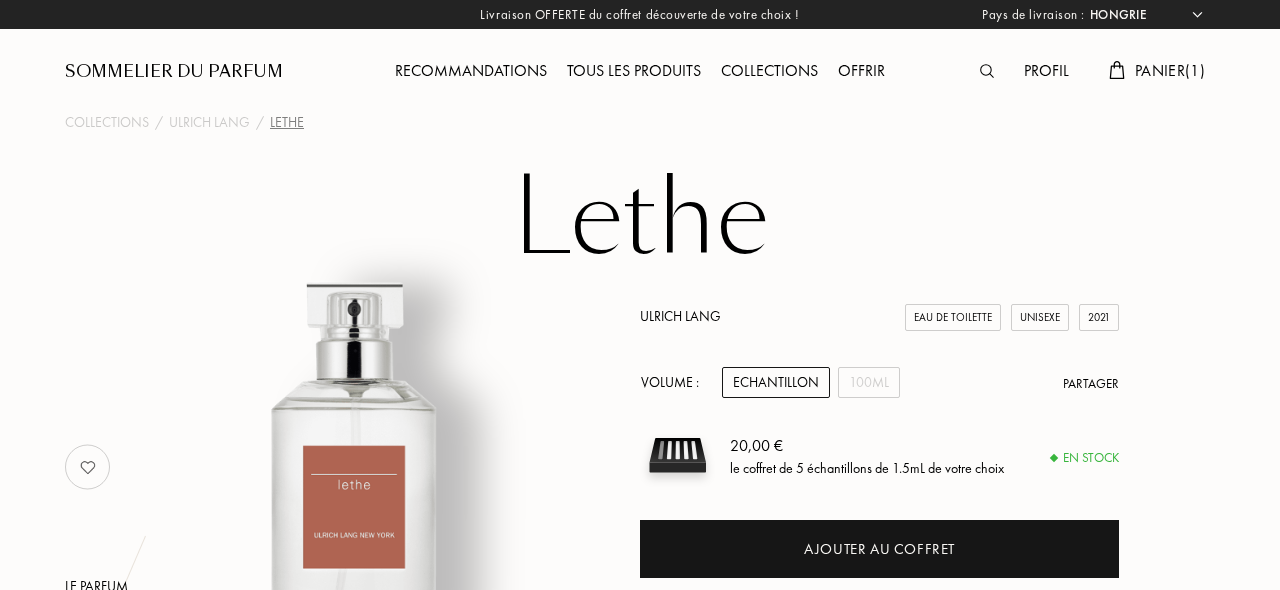 select on "HU" 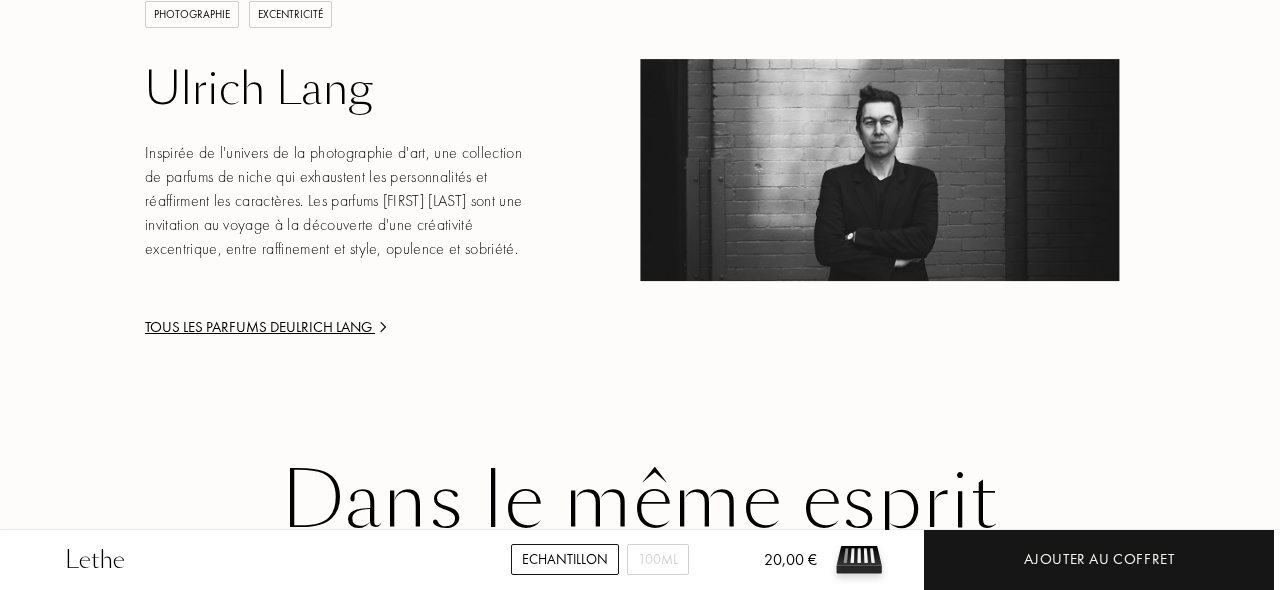 scroll, scrollTop: 2211, scrollLeft: 0, axis: vertical 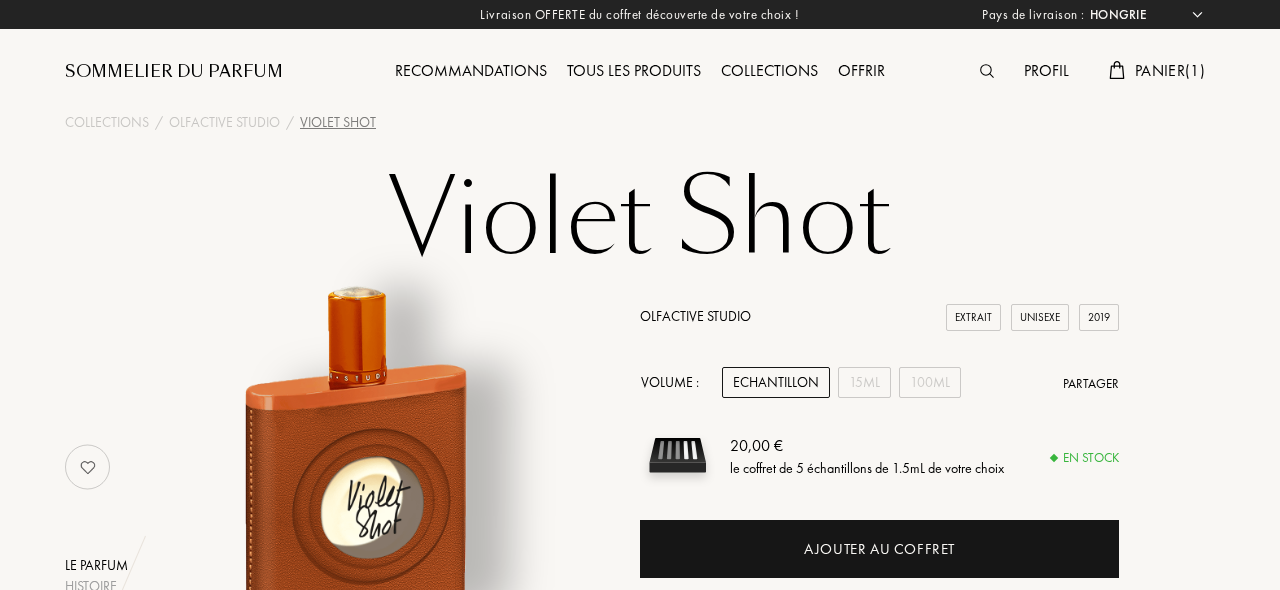 select on "HU" 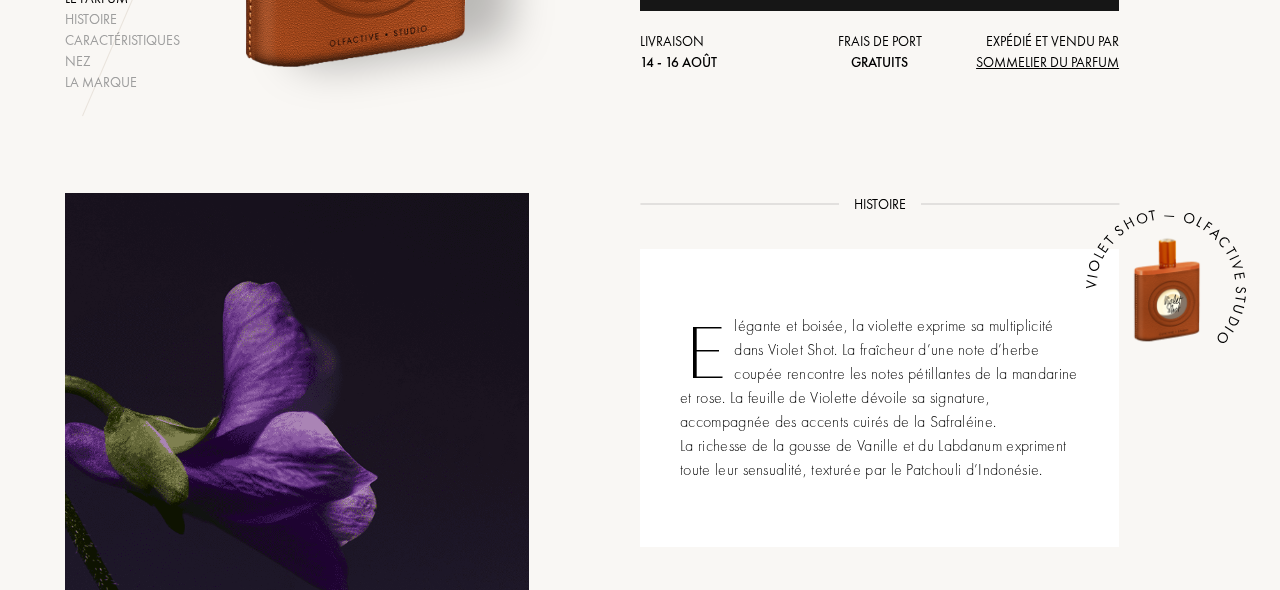 scroll, scrollTop: 569, scrollLeft: 0, axis: vertical 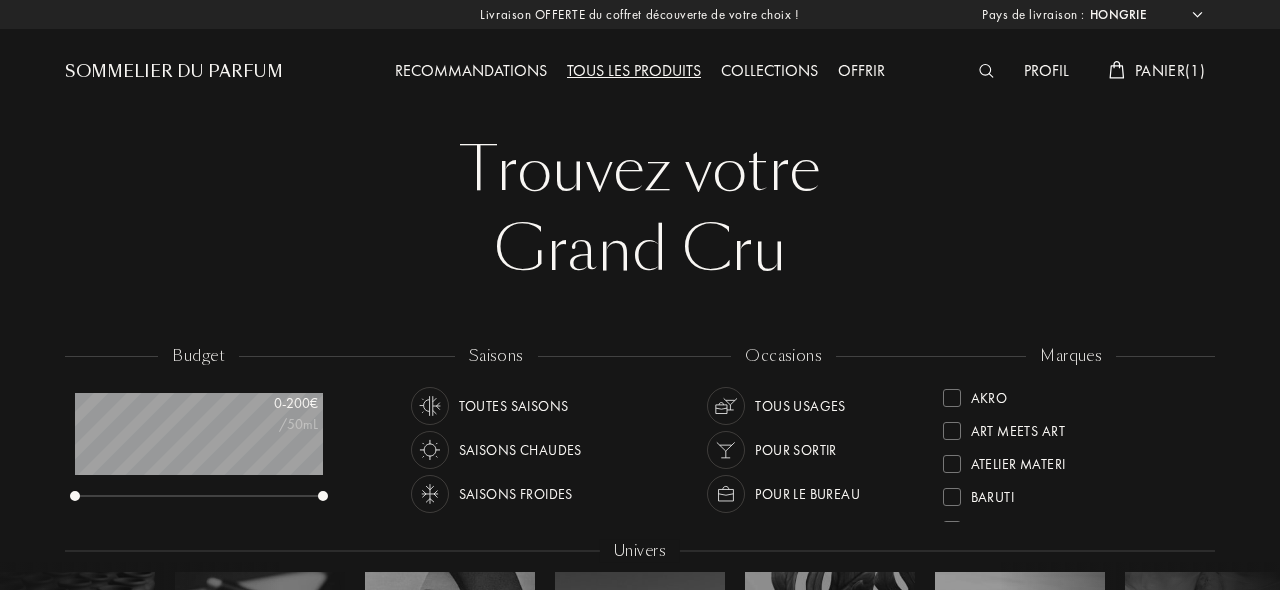 select on "HU" 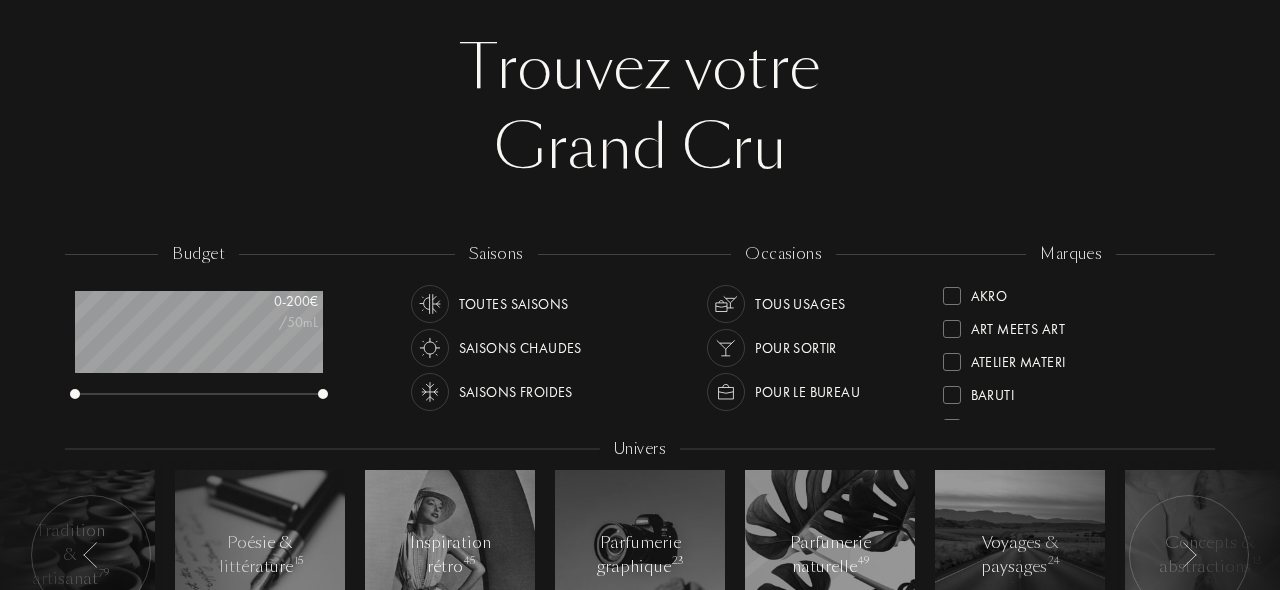 scroll, scrollTop: 114, scrollLeft: 0, axis: vertical 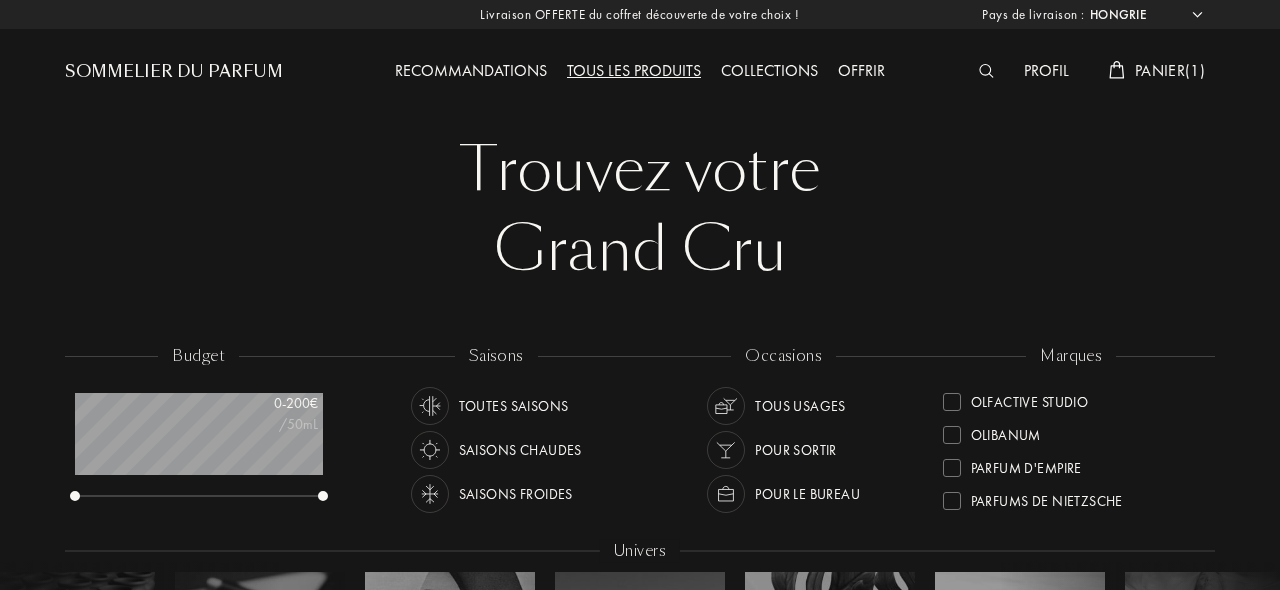 click on "Panier  ( 1 )" at bounding box center (1170, 70) 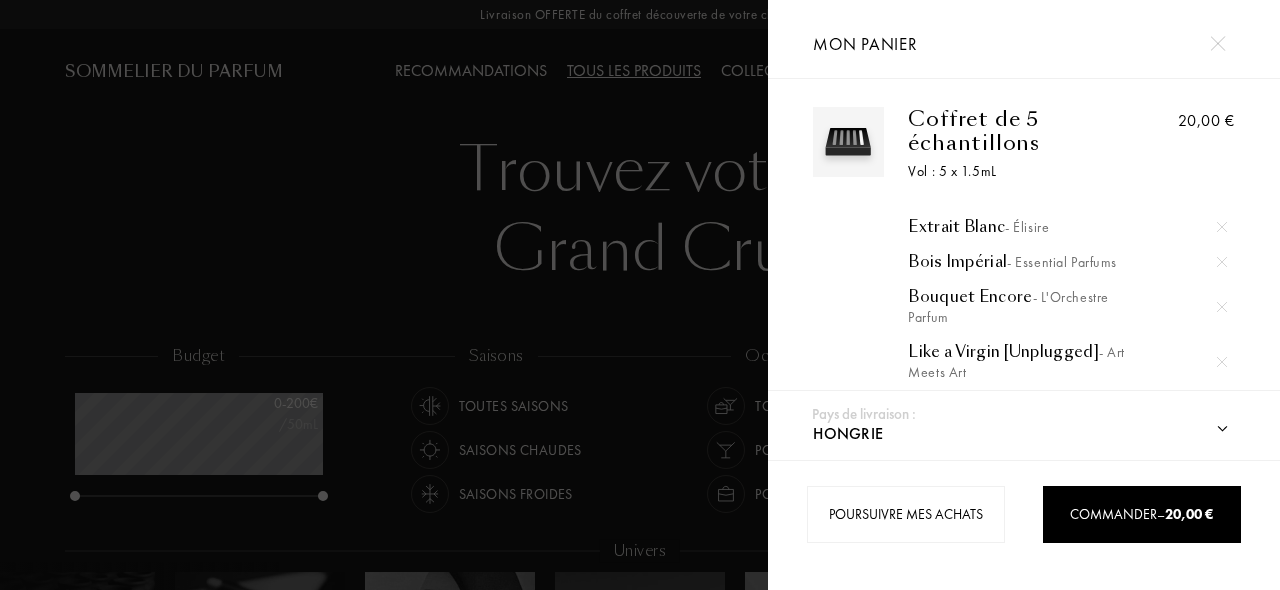 scroll, scrollTop: 0, scrollLeft: 0, axis: both 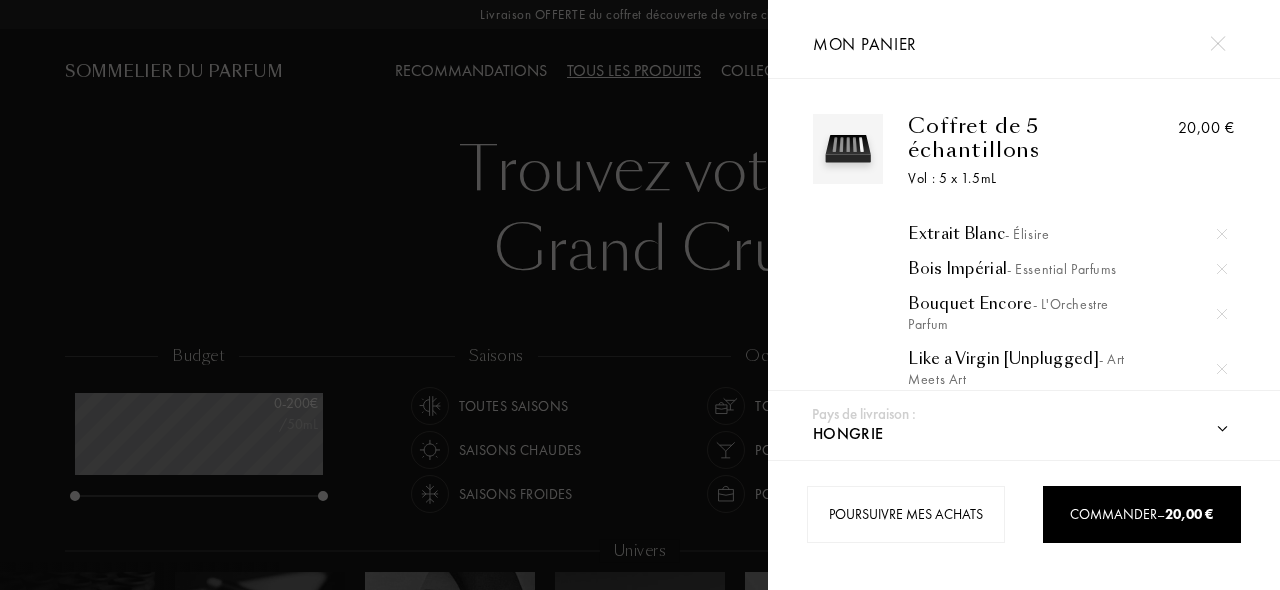 click at bounding box center (384, 295) 